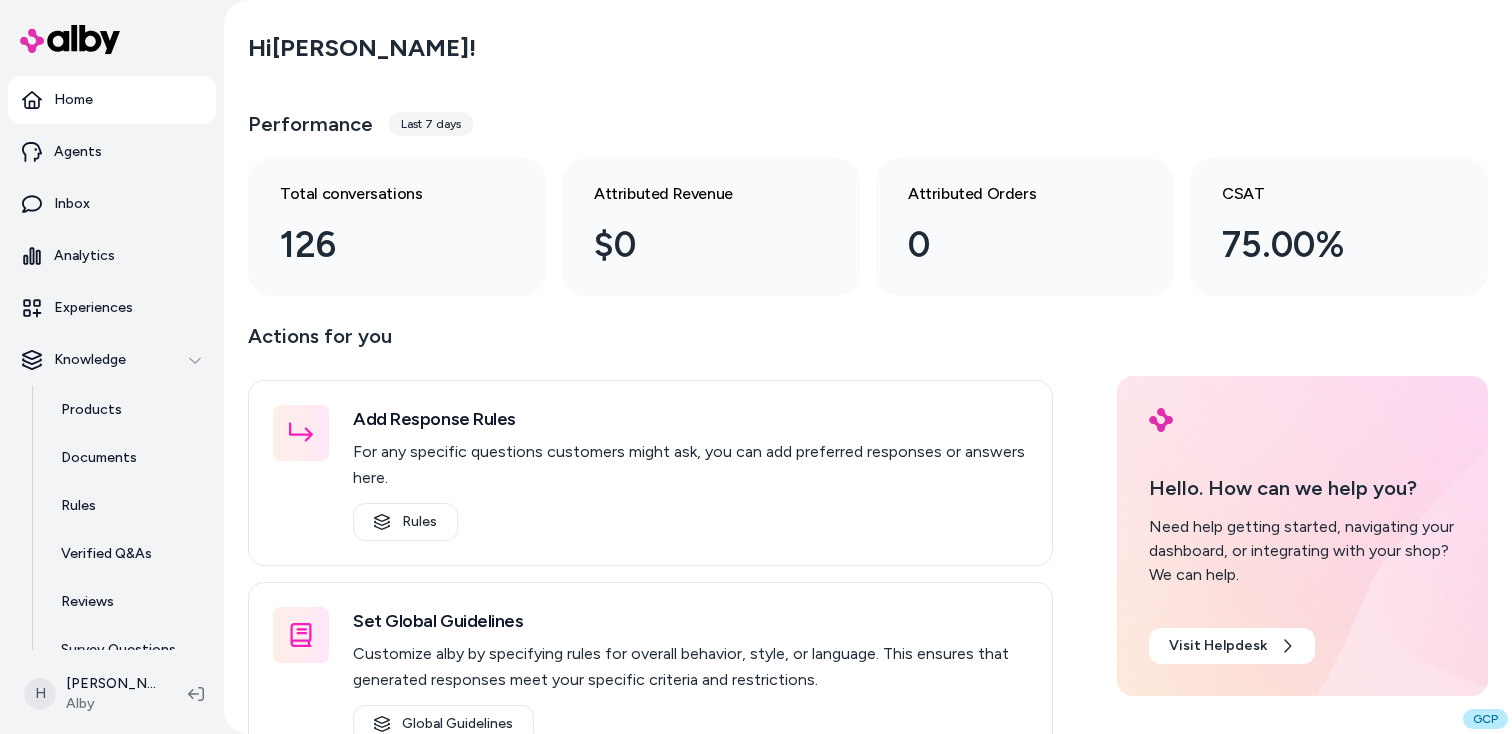 scroll, scrollTop: 0, scrollLeft: 0, axis: both 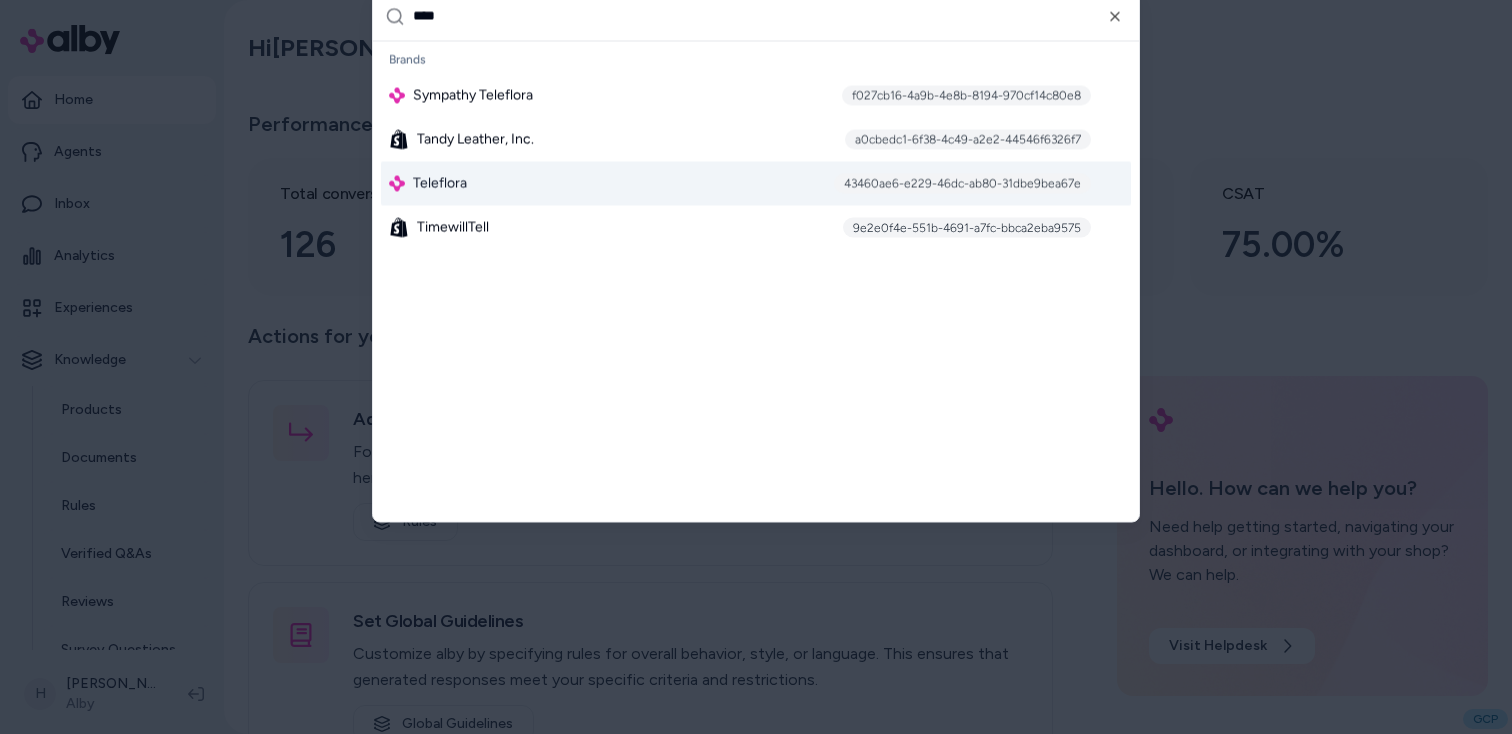 type on "****" 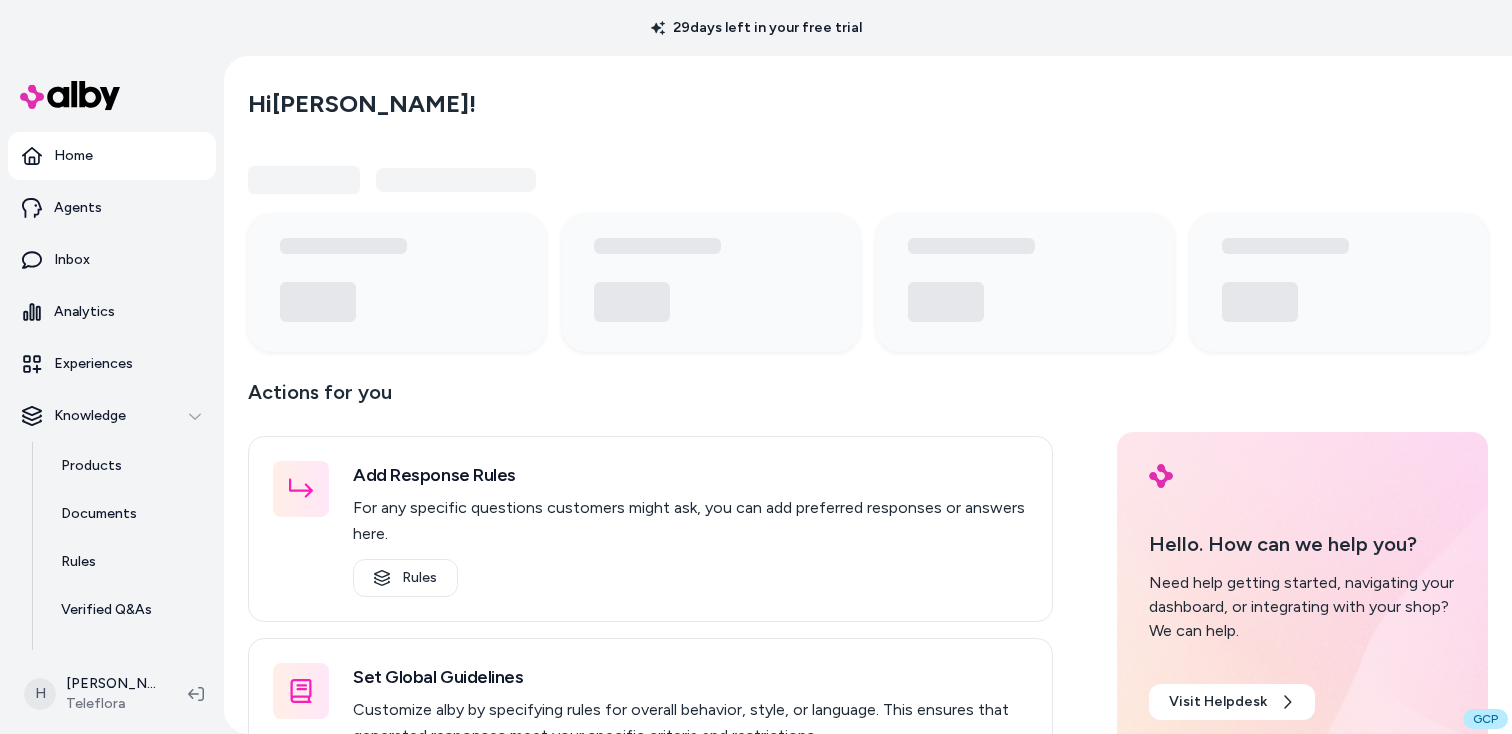 scroll, scrollTop: 0, scrollLeft: 0, axis: both 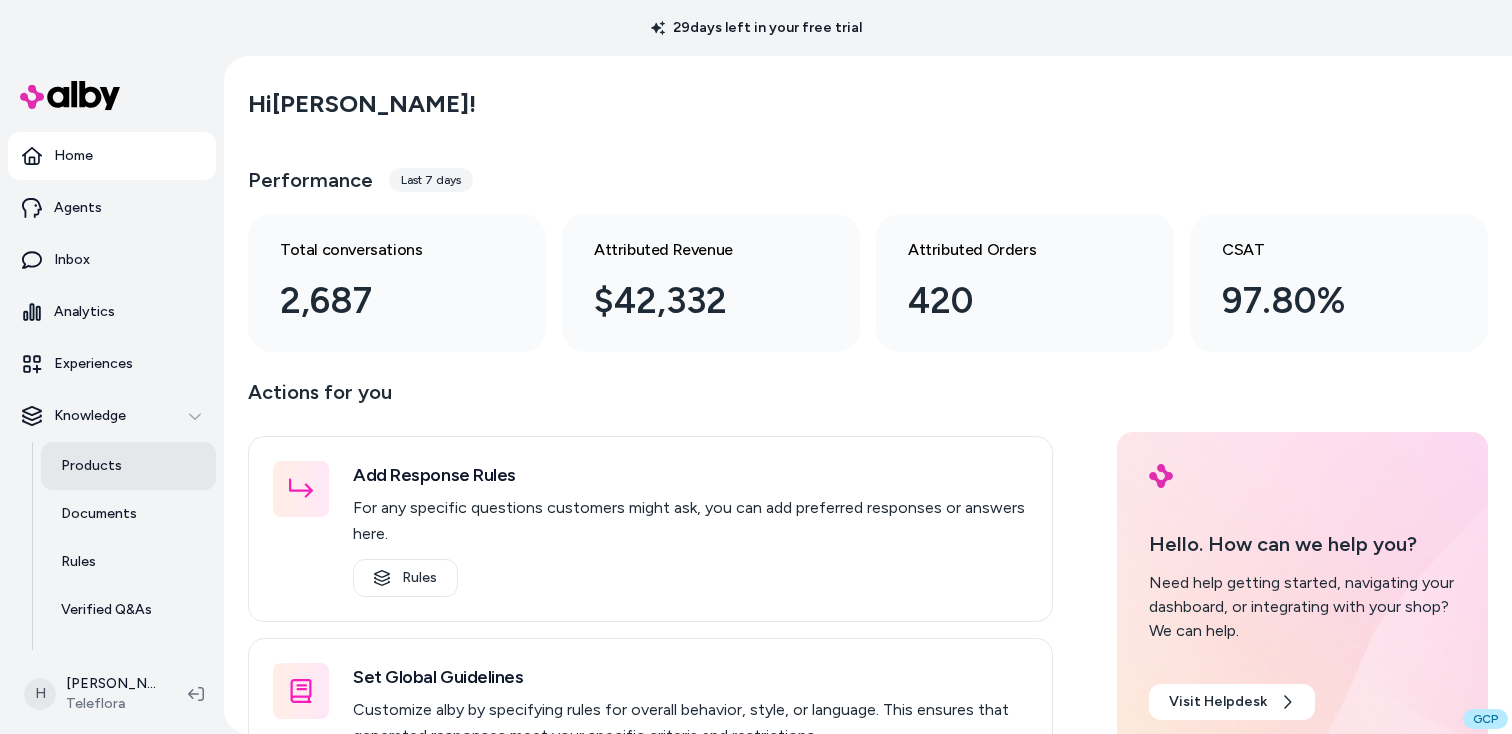 click on "Products" at bounding box center (91, 466) 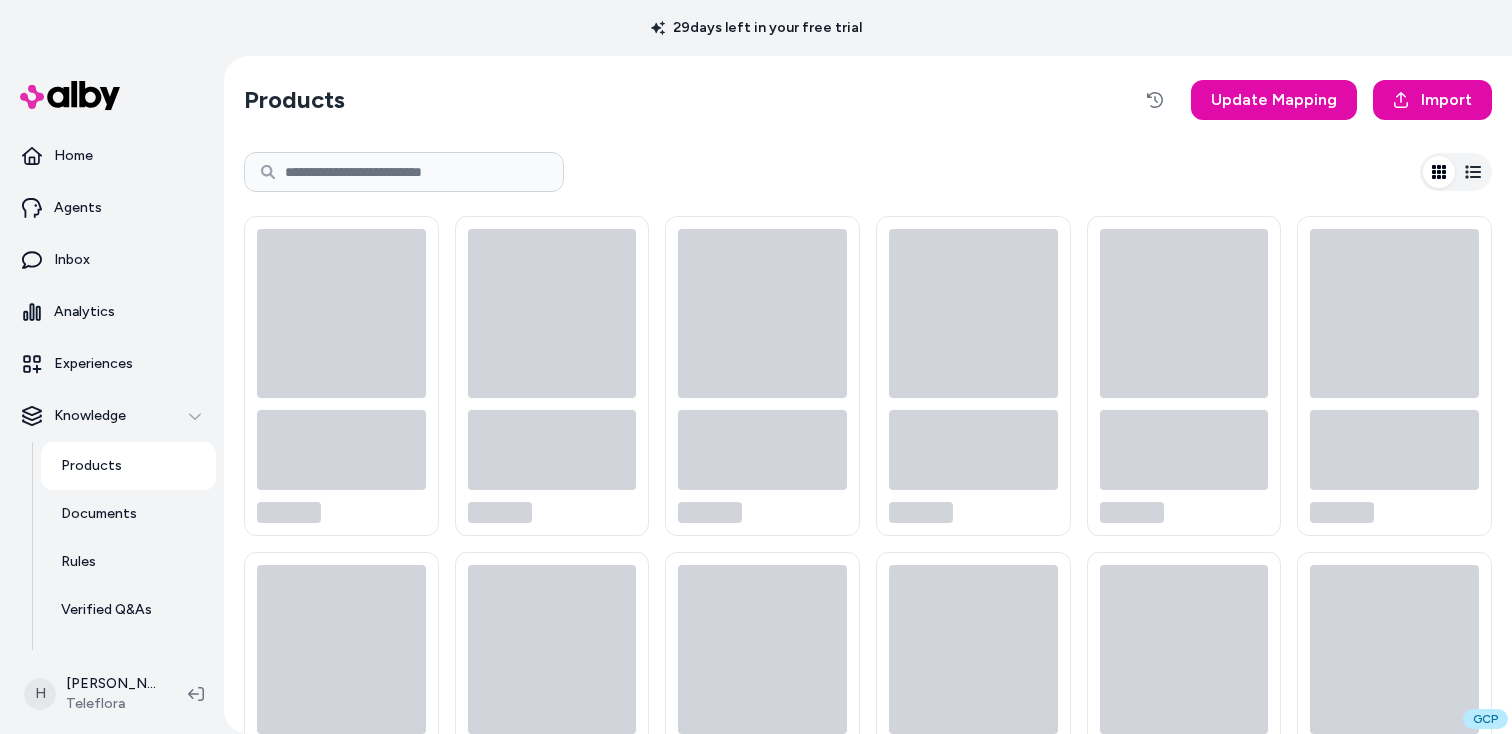 click on "Products" at bounding box center [128, 466] 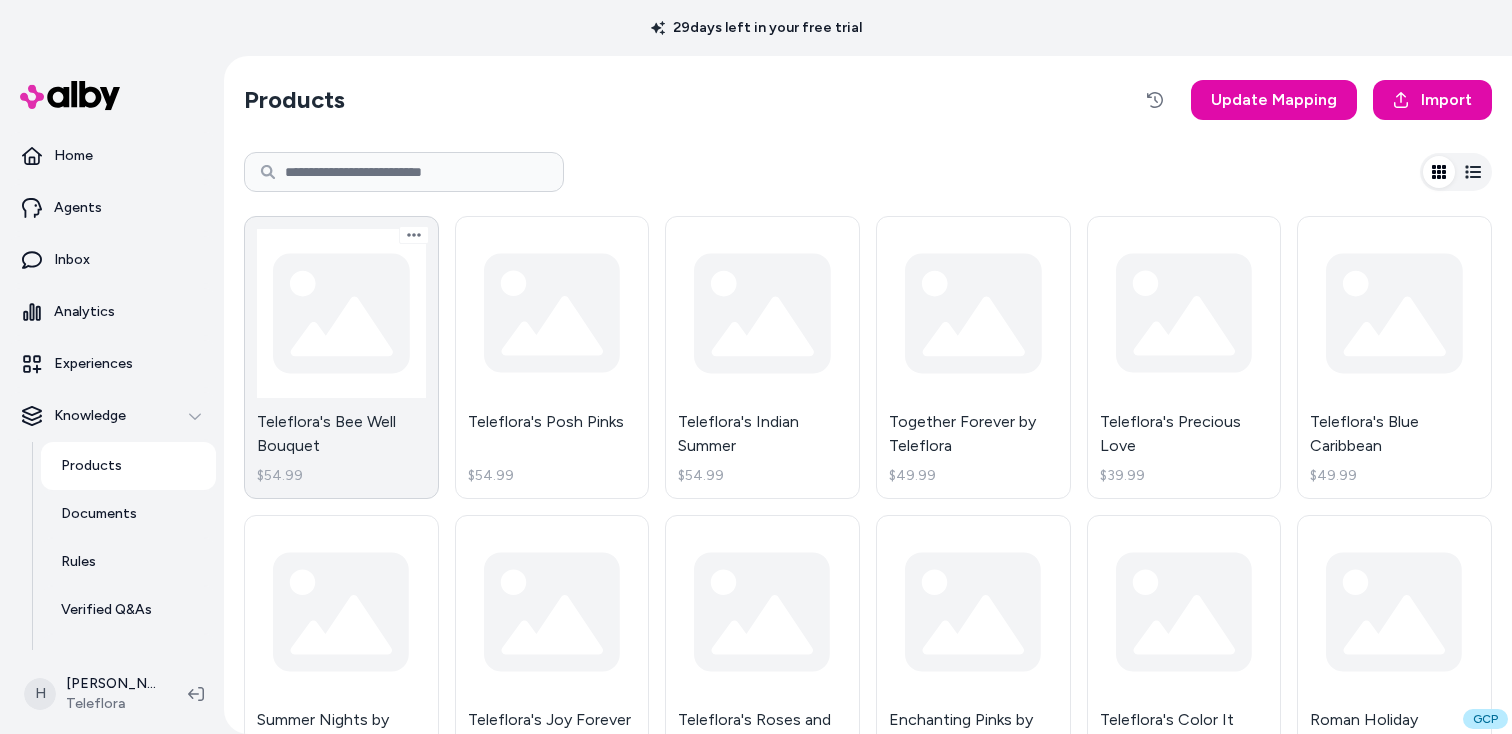 click on "Teleflora's Bee Well Bouquet $54.99" at bounding box center (341, 357) 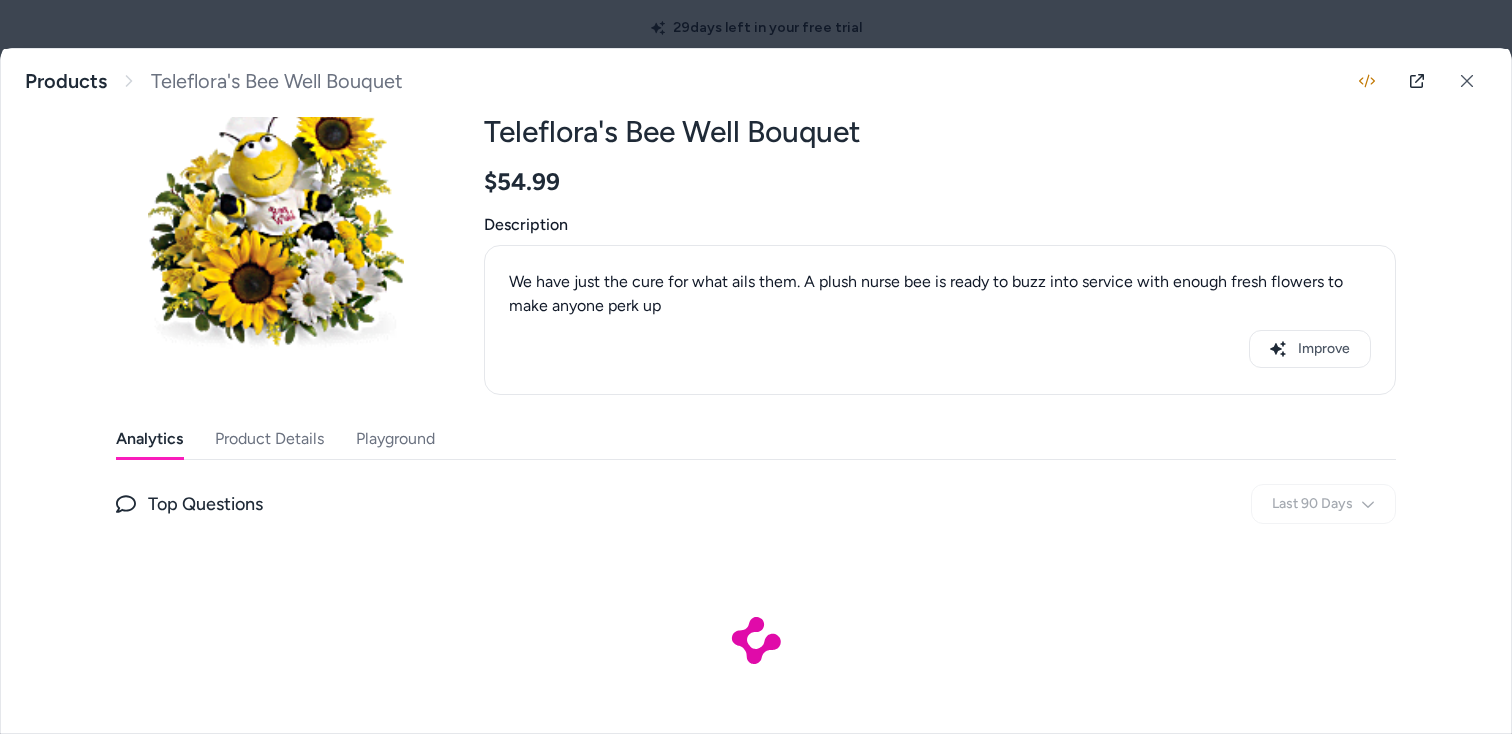 scroll, scrollTop: 122, scrollLeft: 0, axis: vertical 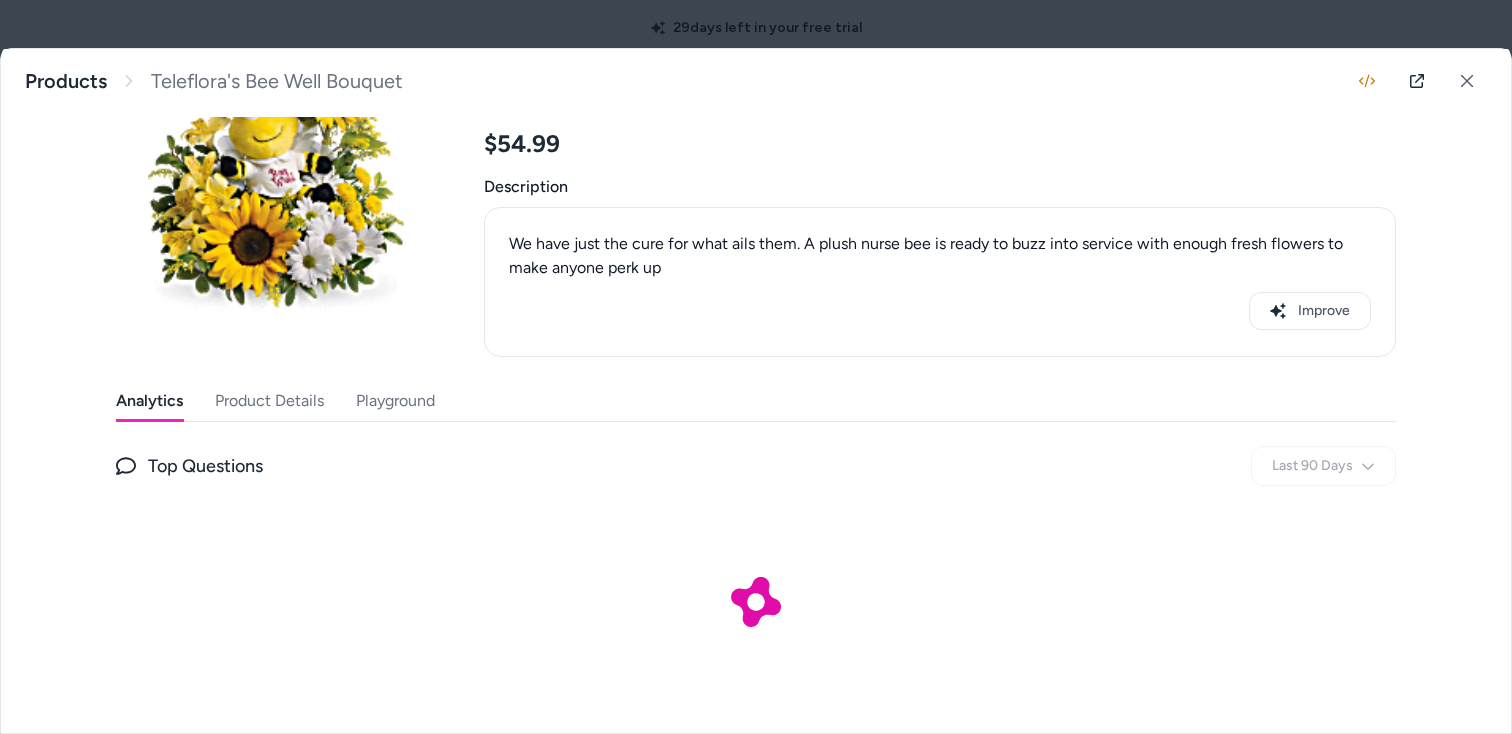 click on "Playground" at bounding box center [395, 401] 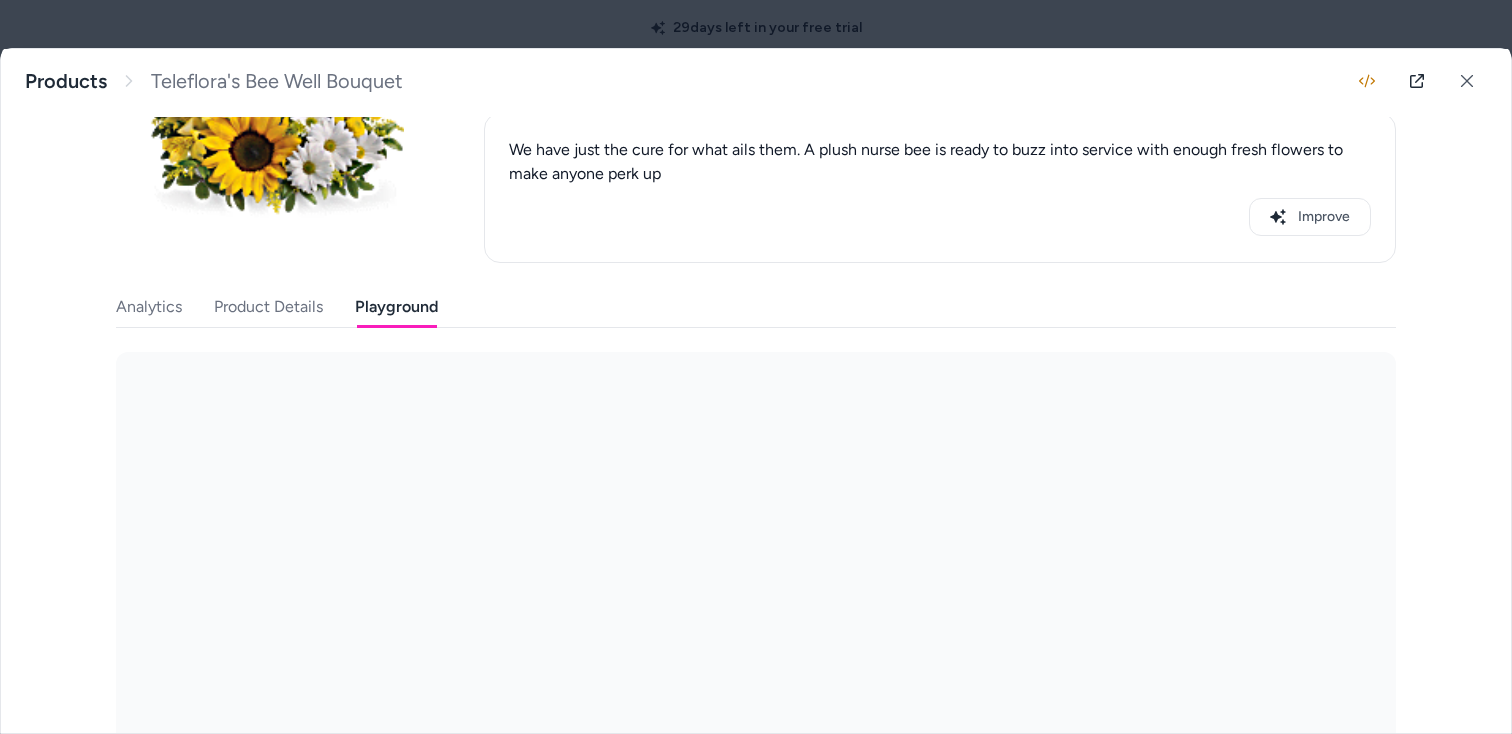 scroll, scrollTop: 266, scrollLeft: 0, axis: vertical 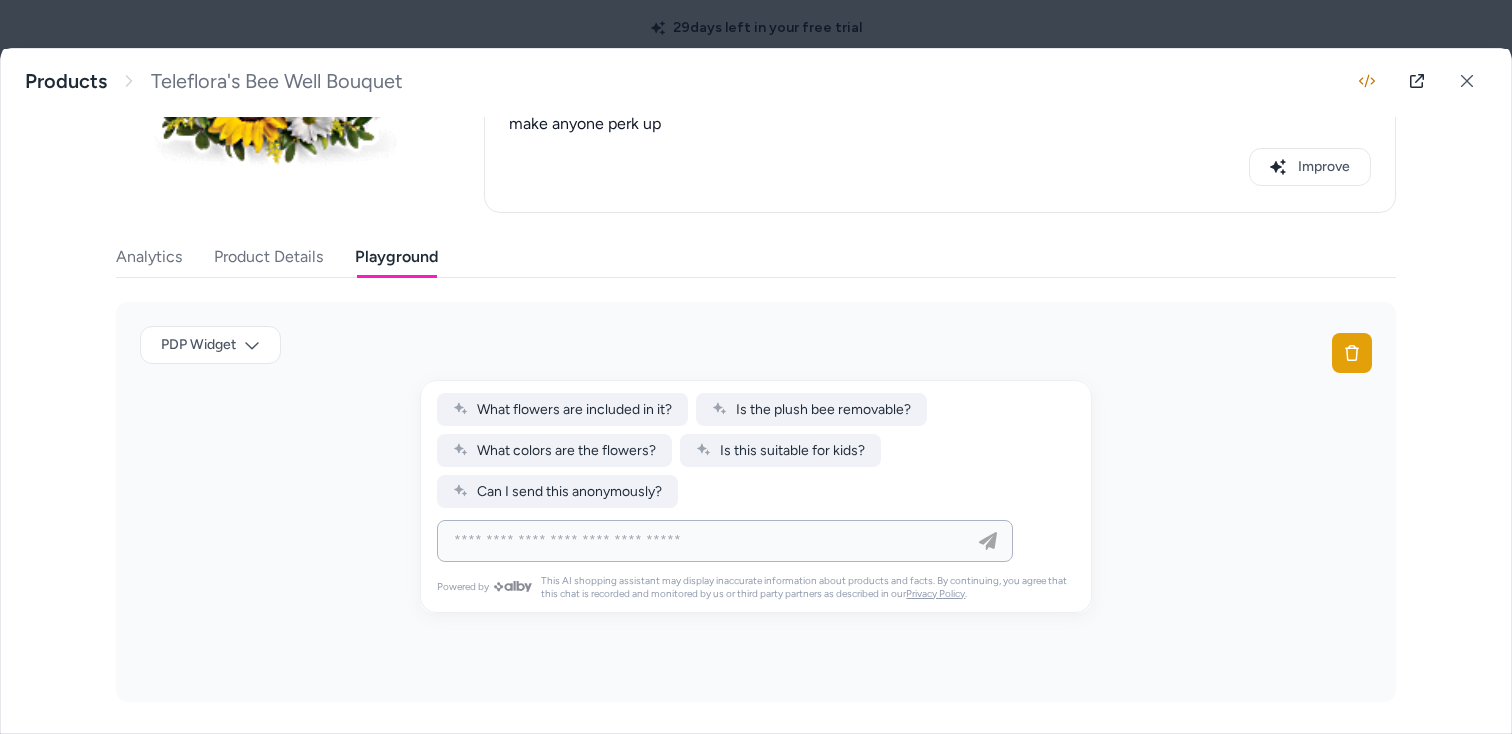 click at bounding box center (705, 541) 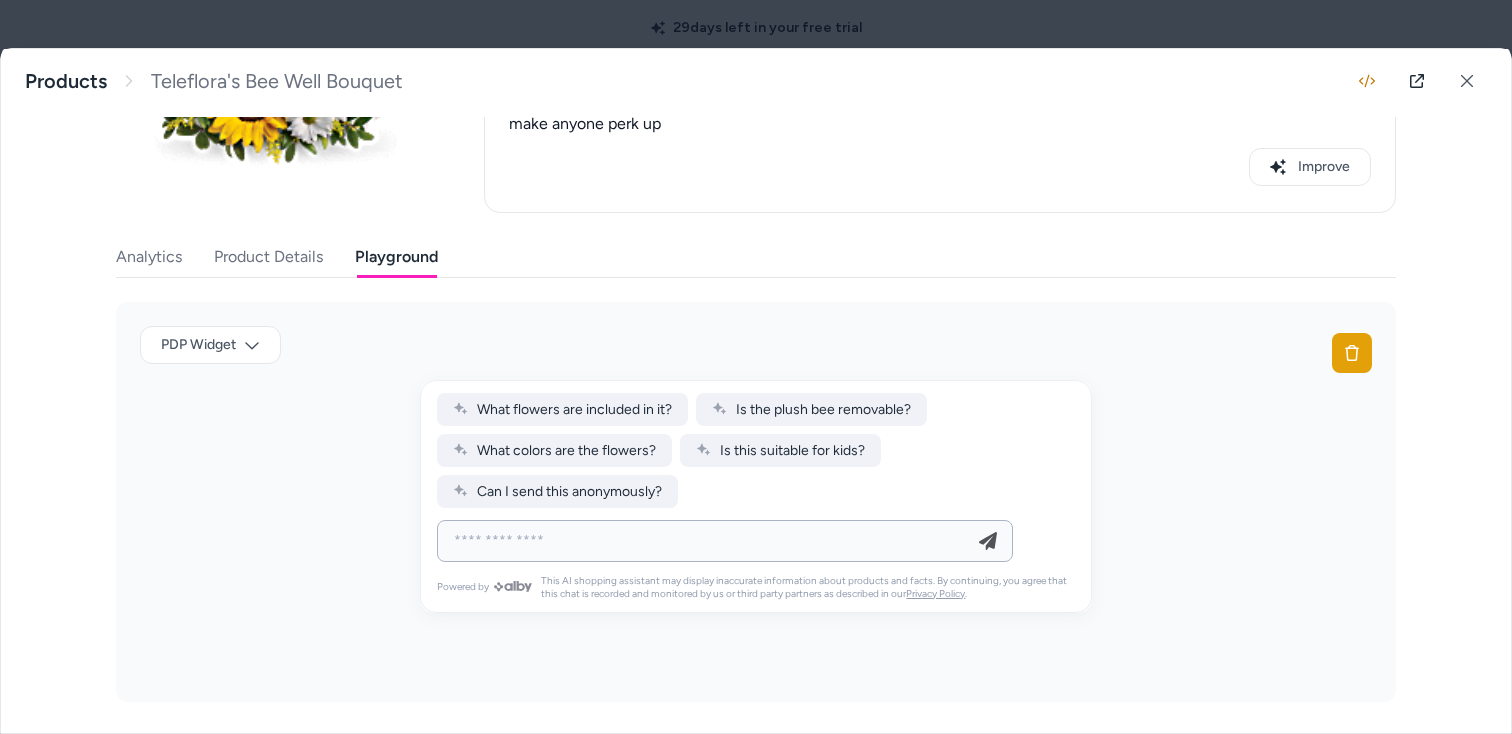 type on "**********" 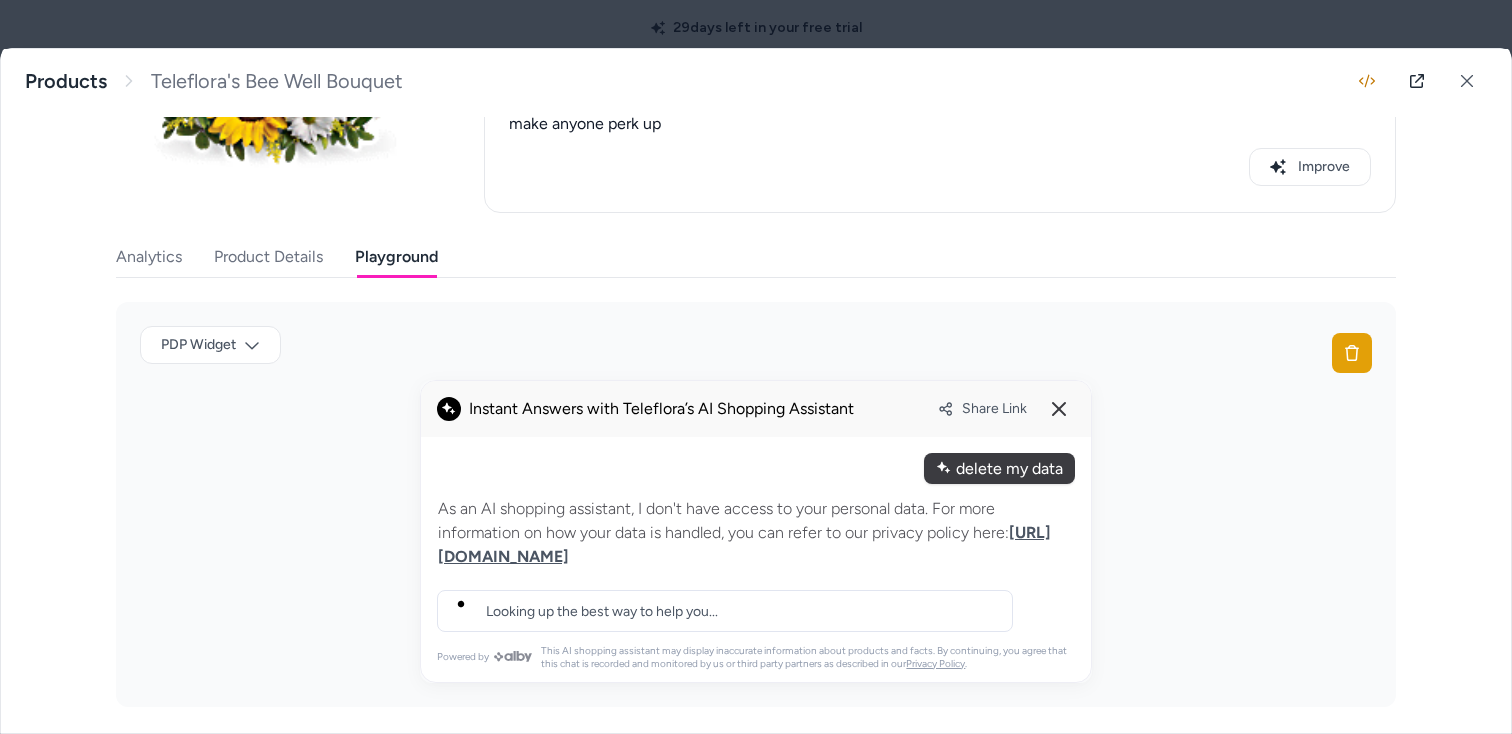 type 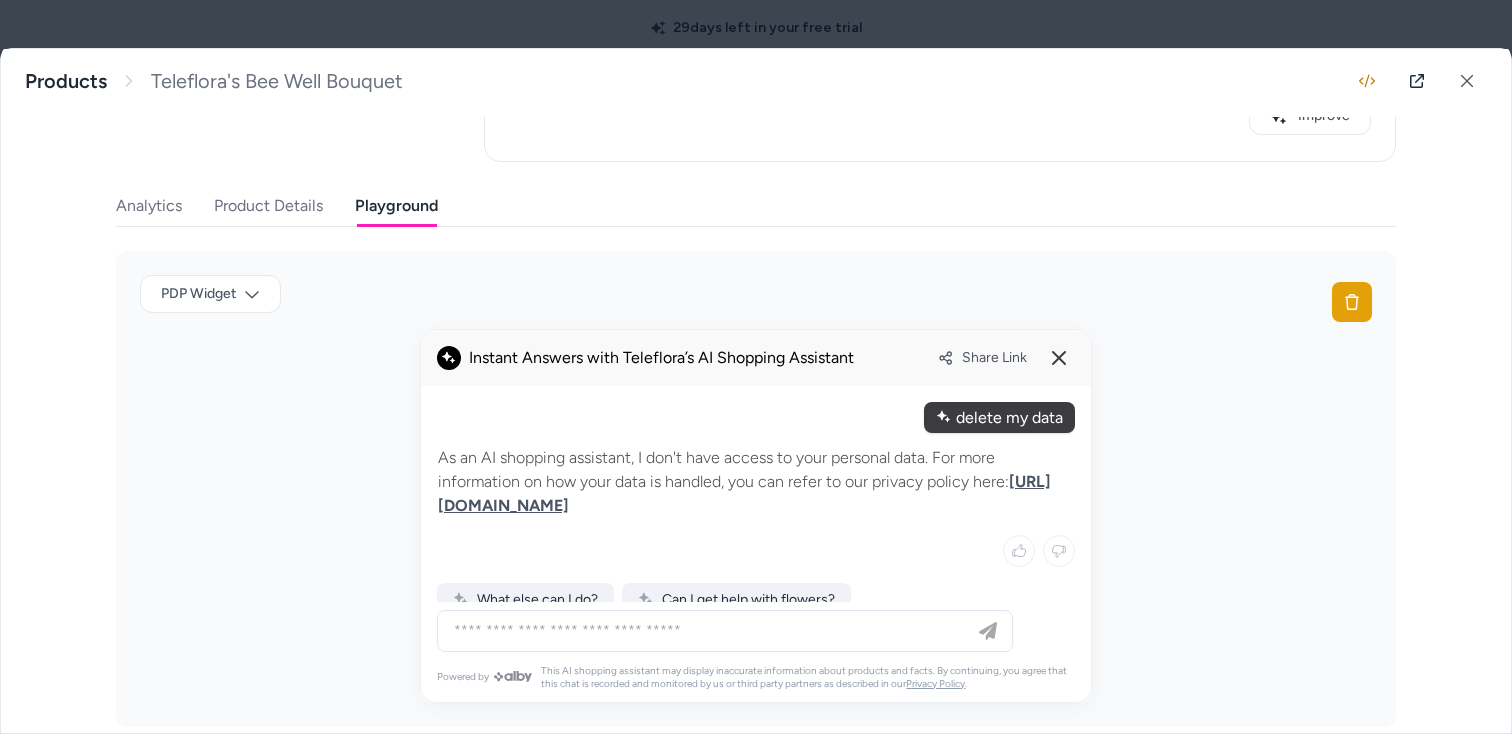 scroll, scrollTop: 340, scrollLeft: 0, axis: vertical 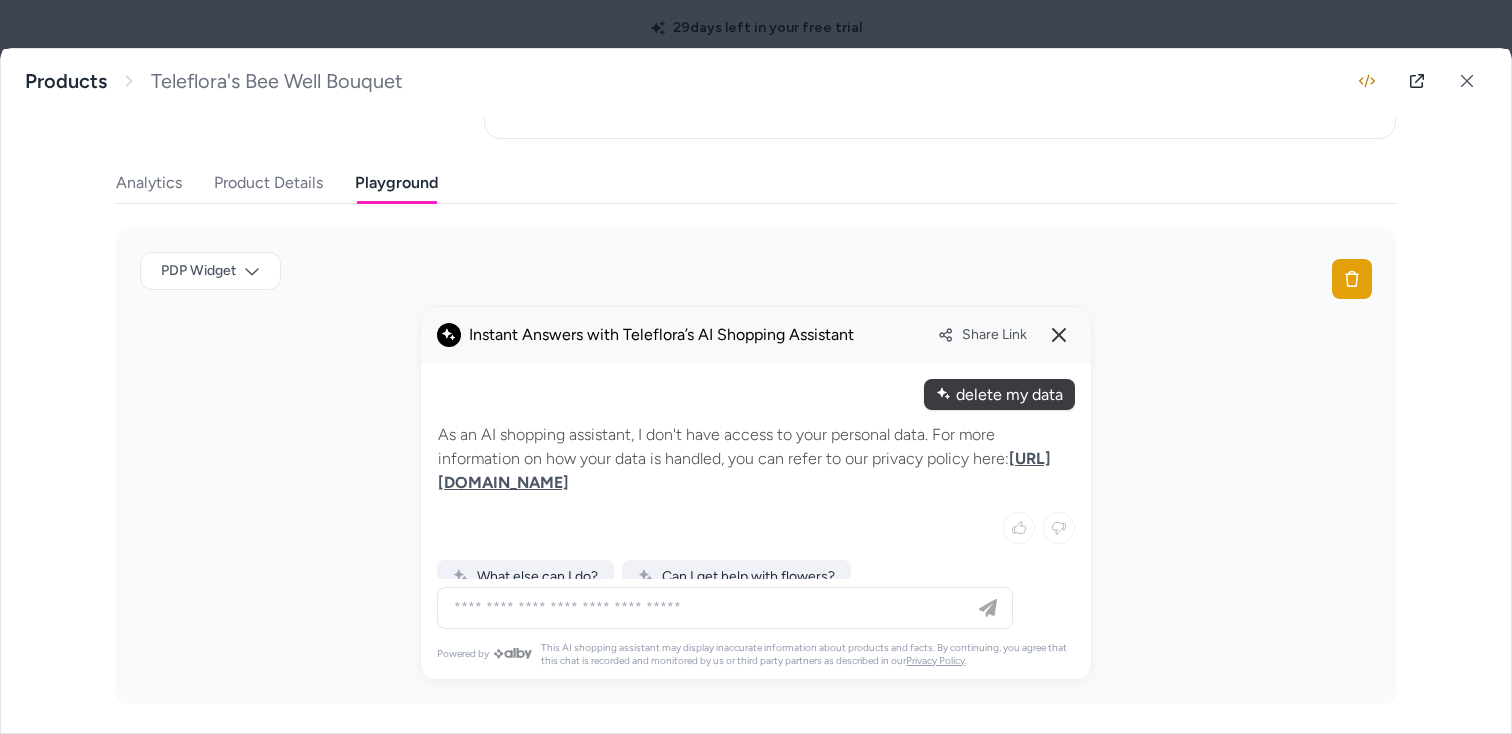 drag, startPoint x: 584, startPoint y: 420, endPoint x: 584, endPoint y: 500, distance: 80 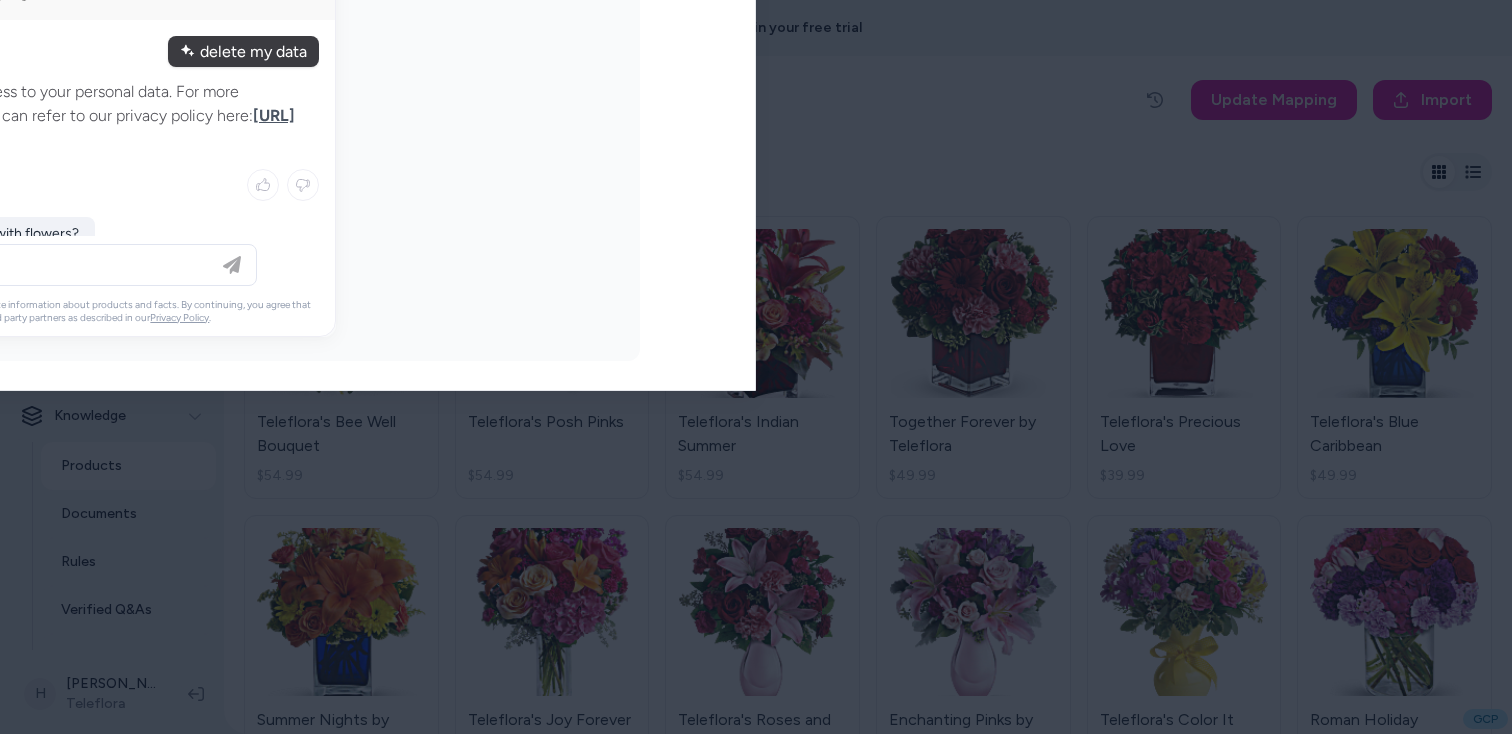 click at bounding box center [756, 367] 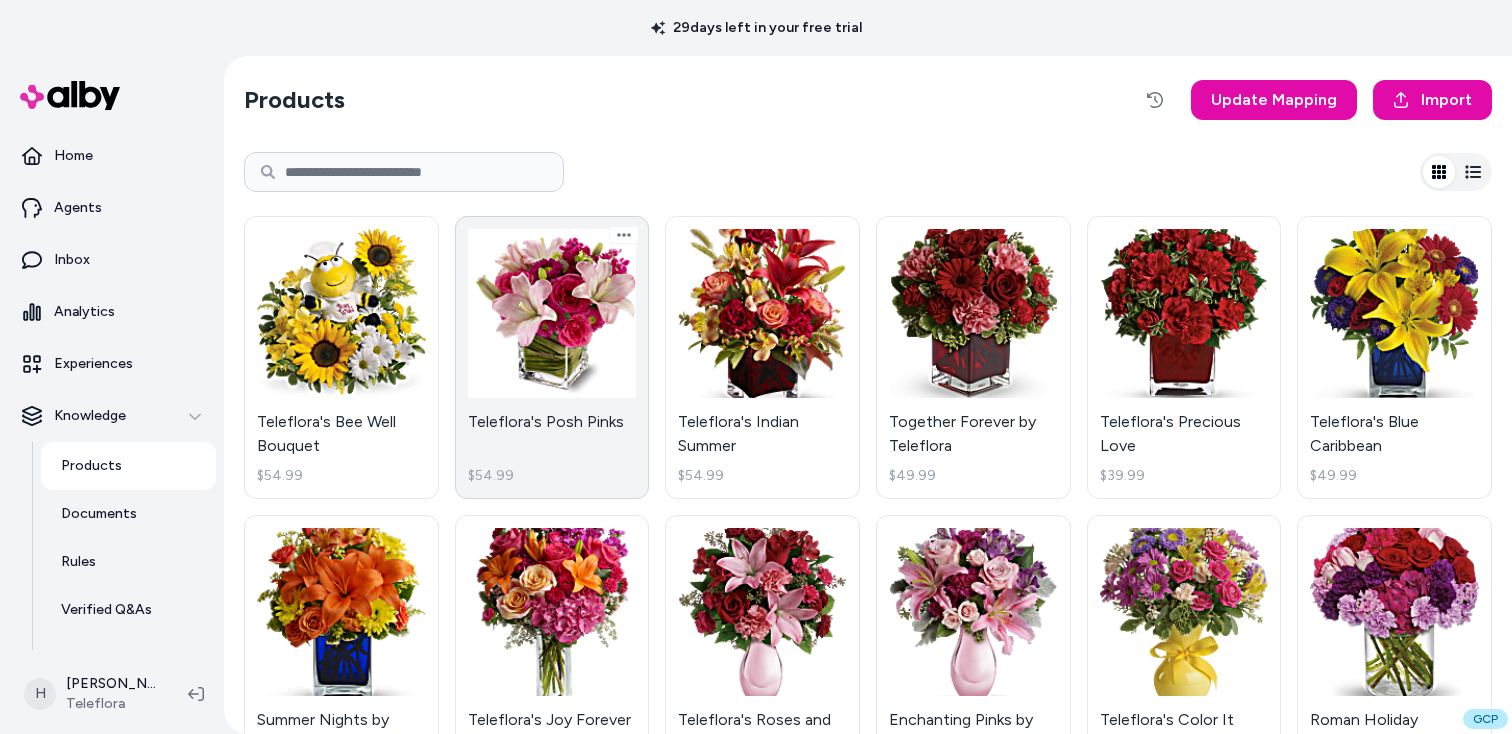 click on "Teleflora's Posh Pinks $54.99" at bounding box center [552, 357] 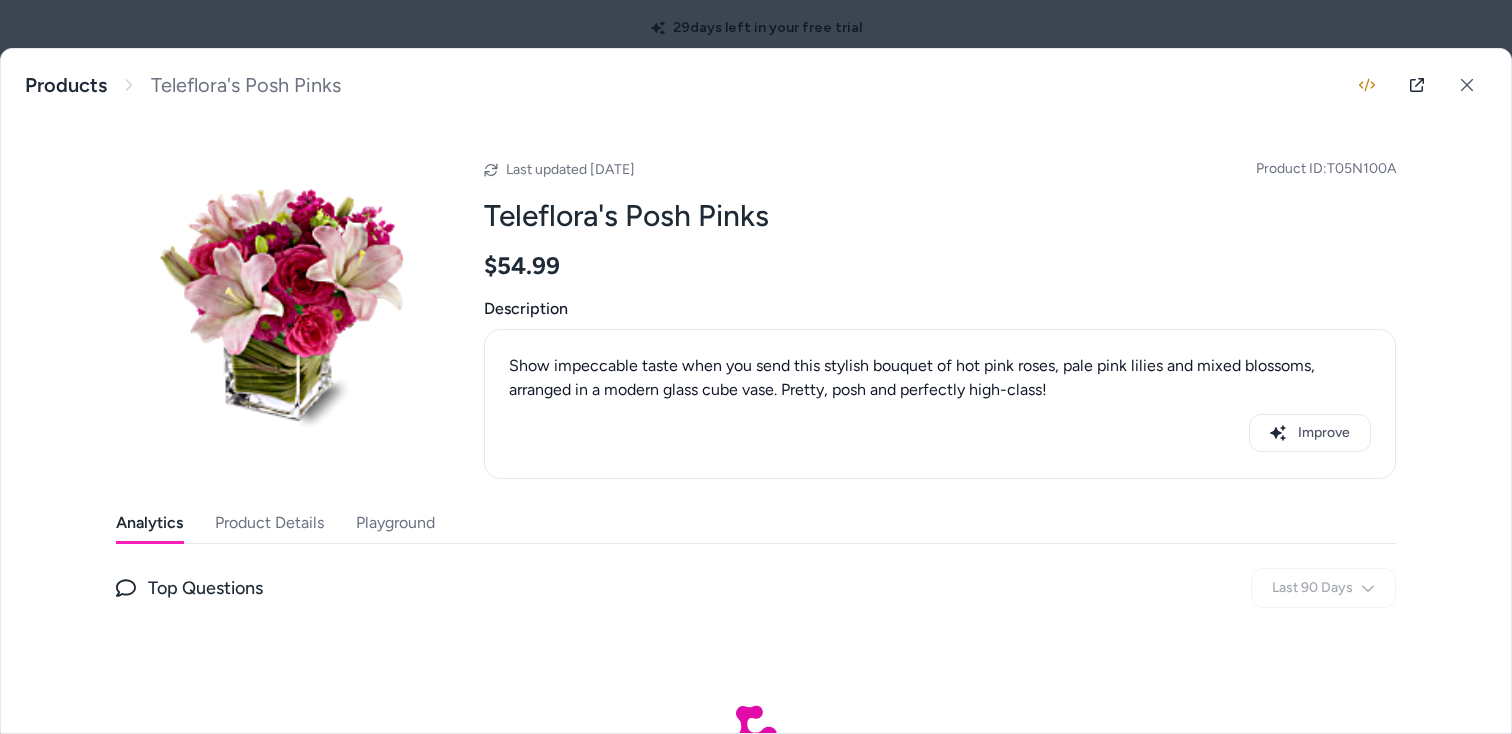 scroll, scrollTop: 122, scrollLeft: 0, axis: vertical 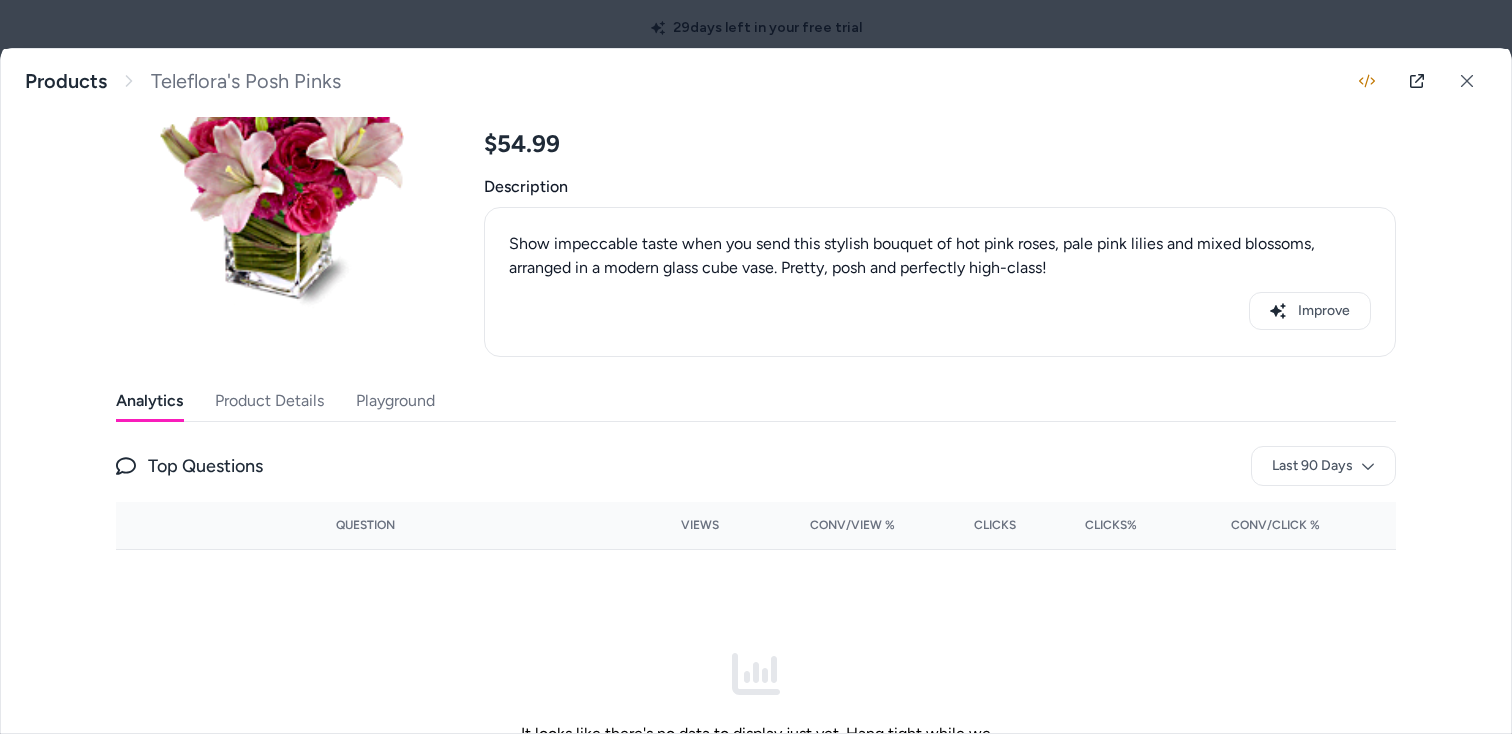 click on "Playground" at bounding box center [395, 401] 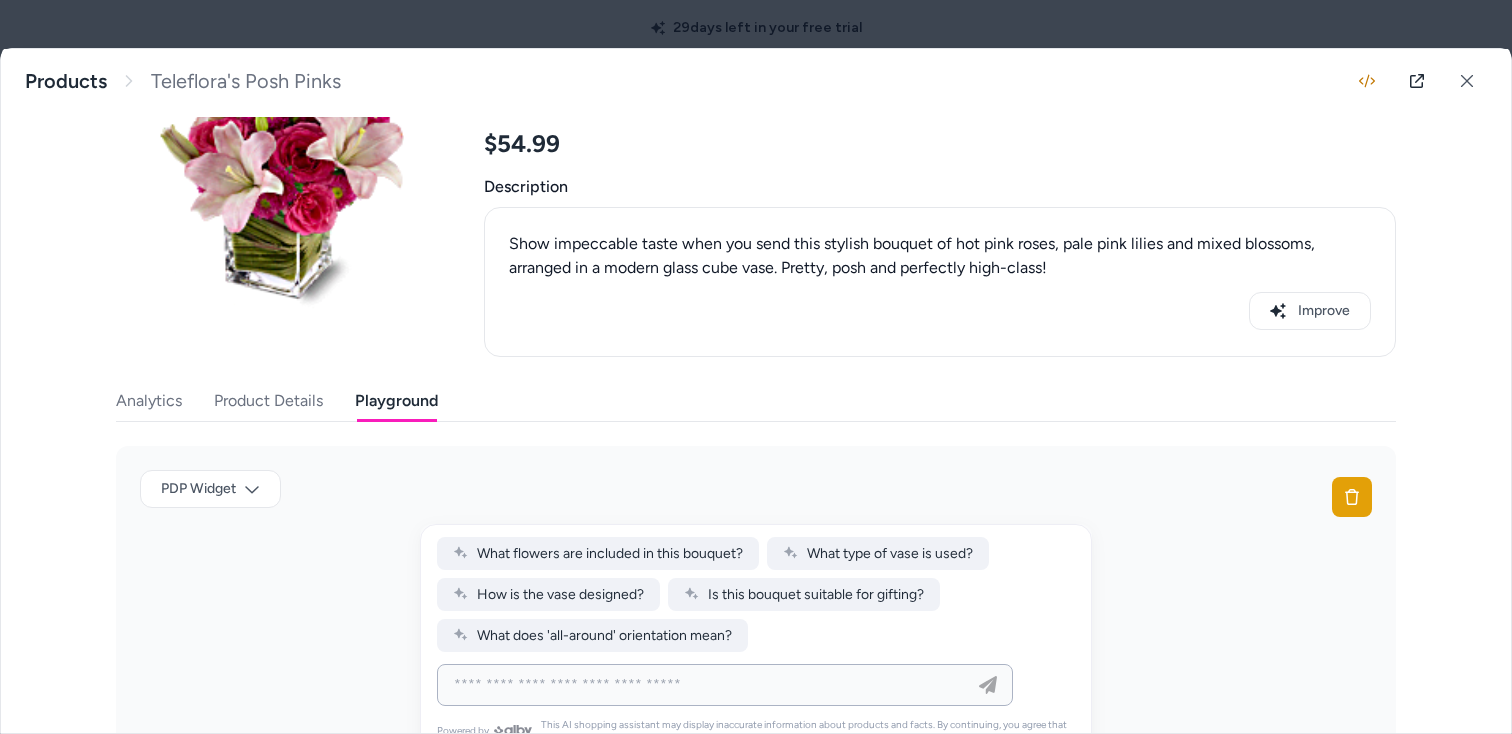 click at bounding box center [705, 685] 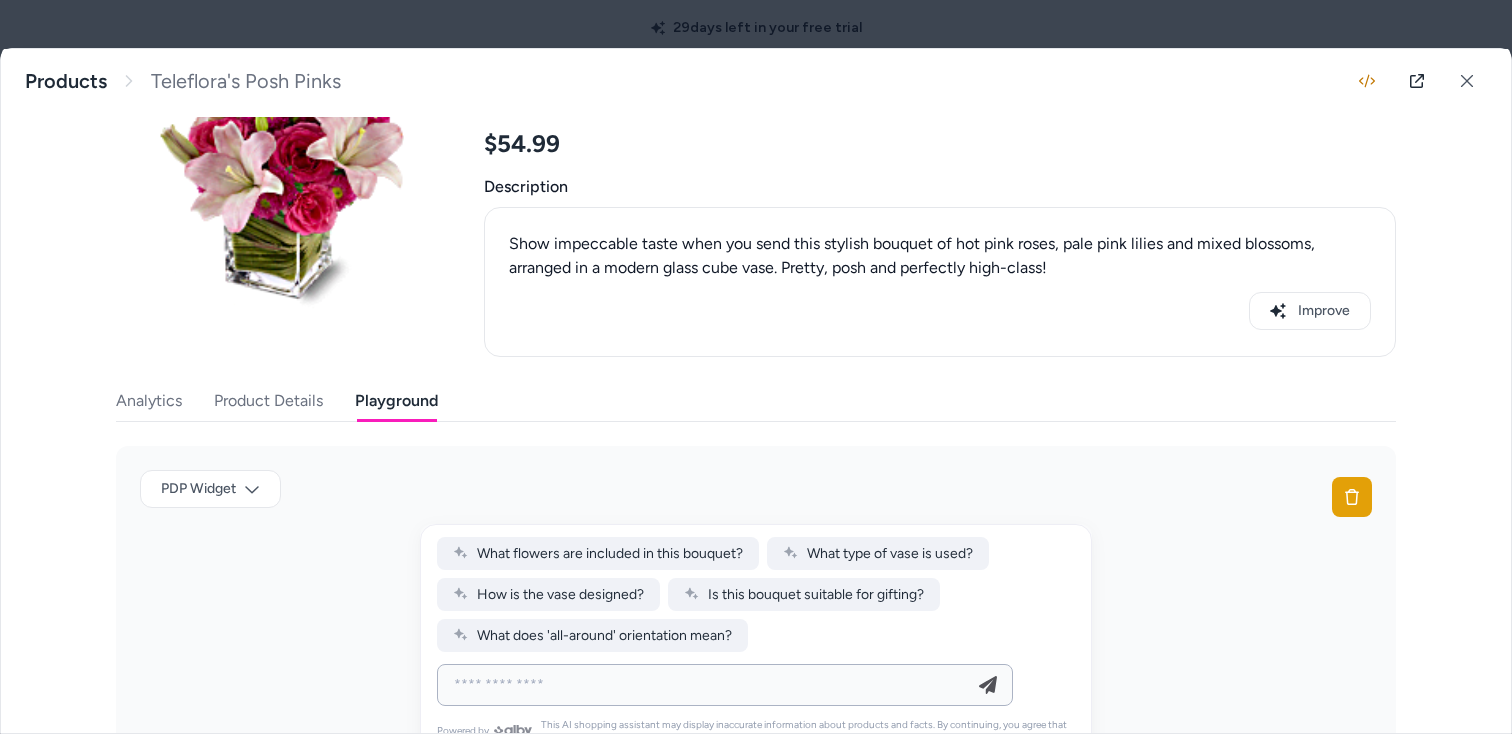 type on "**********" 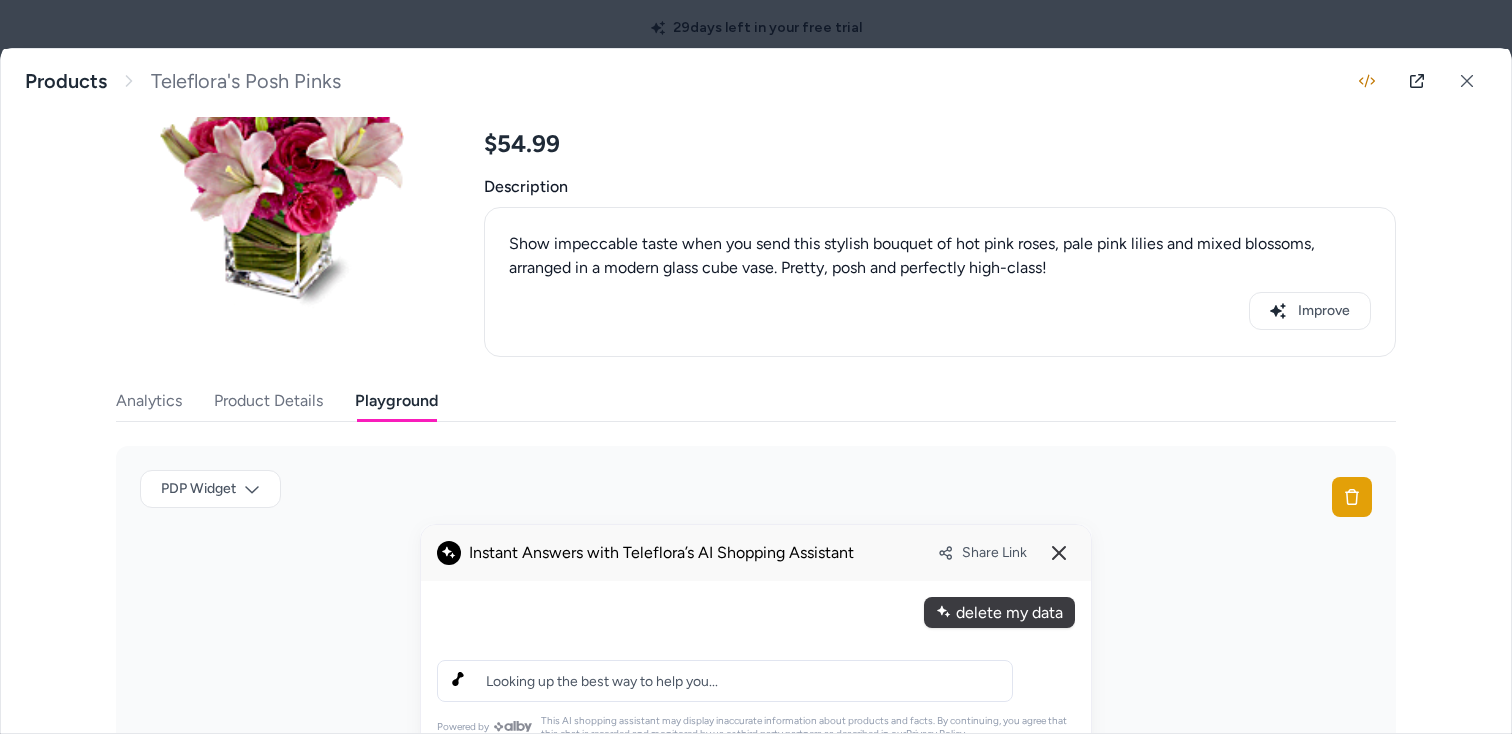 scroll, scrollTop: 266, scrollLeft: 0, axis: vertical 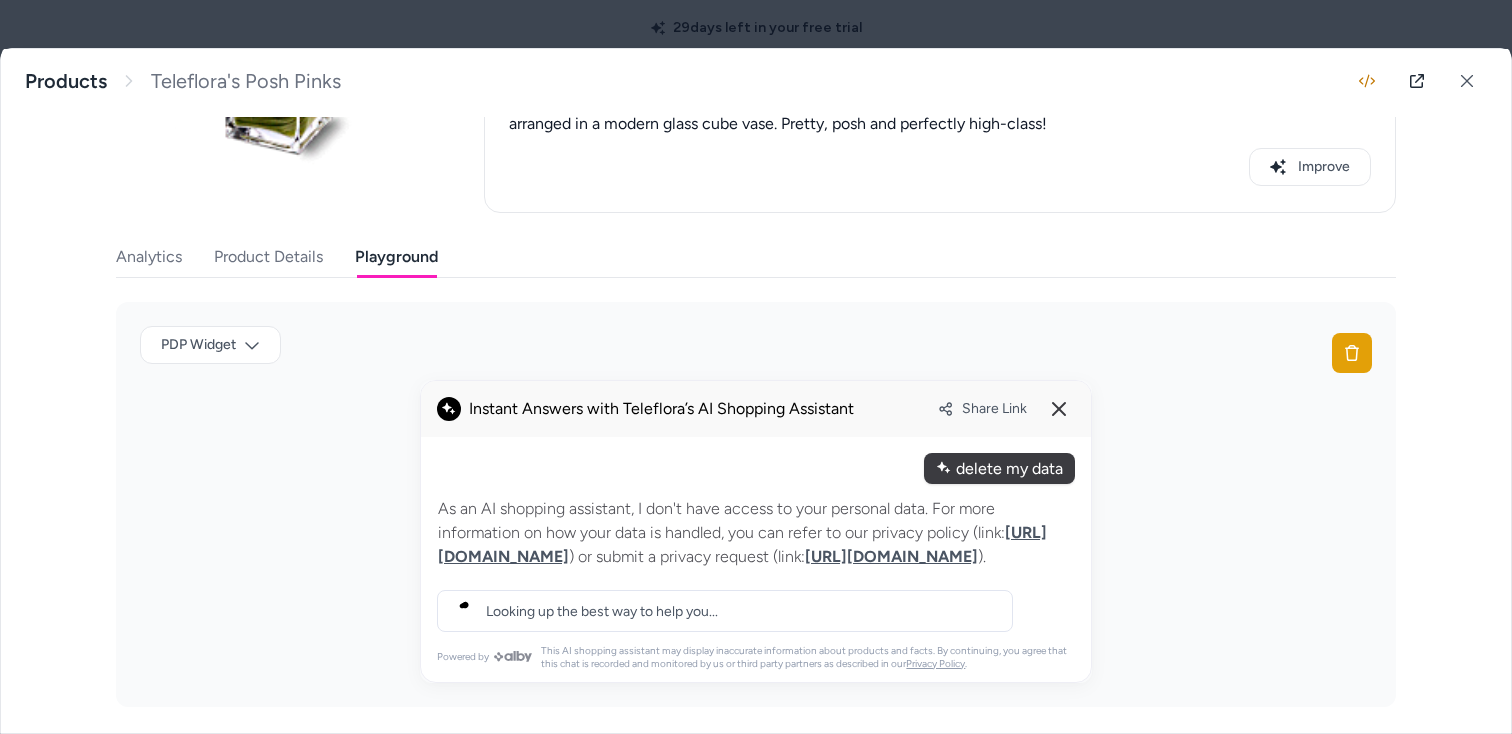 type 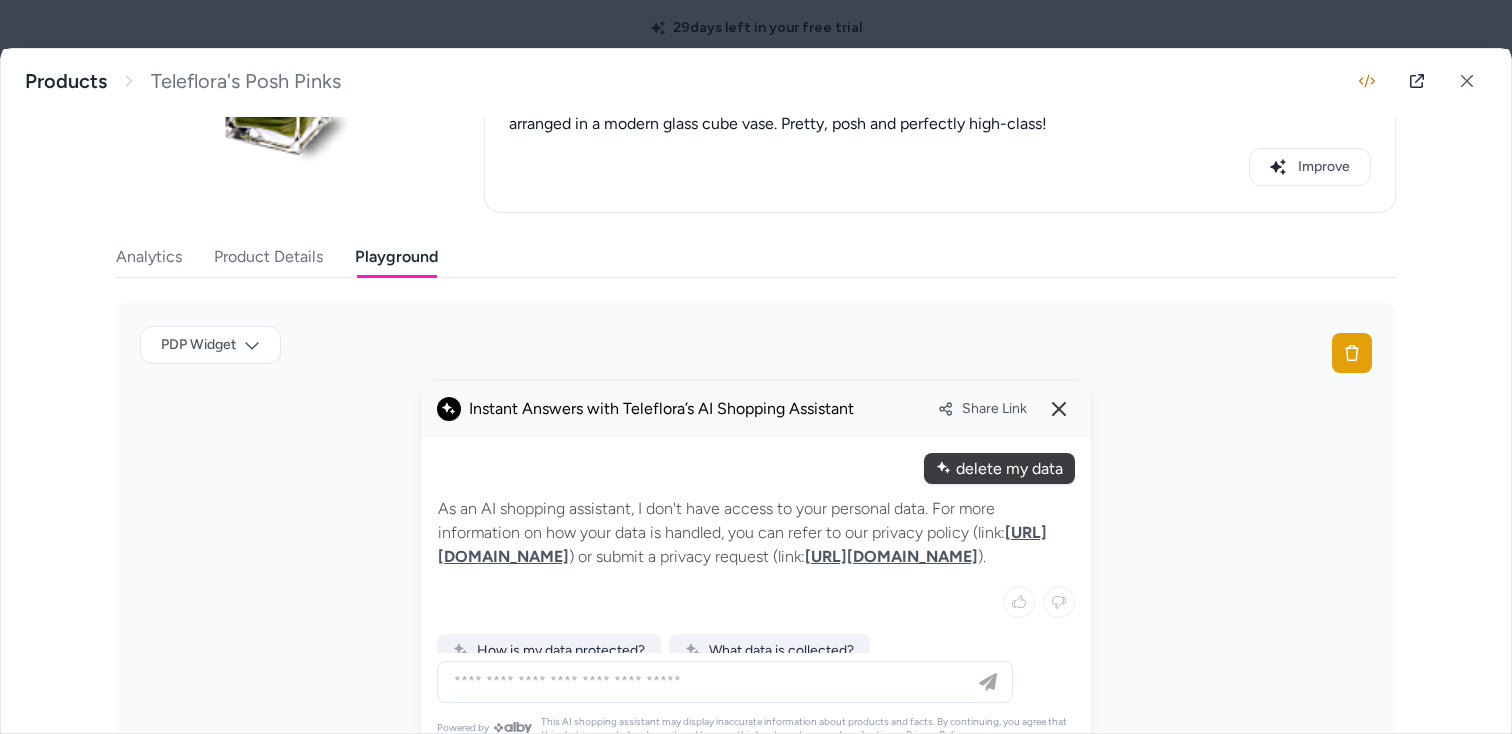 click on "Share Link" at bounding box center (994, 408) 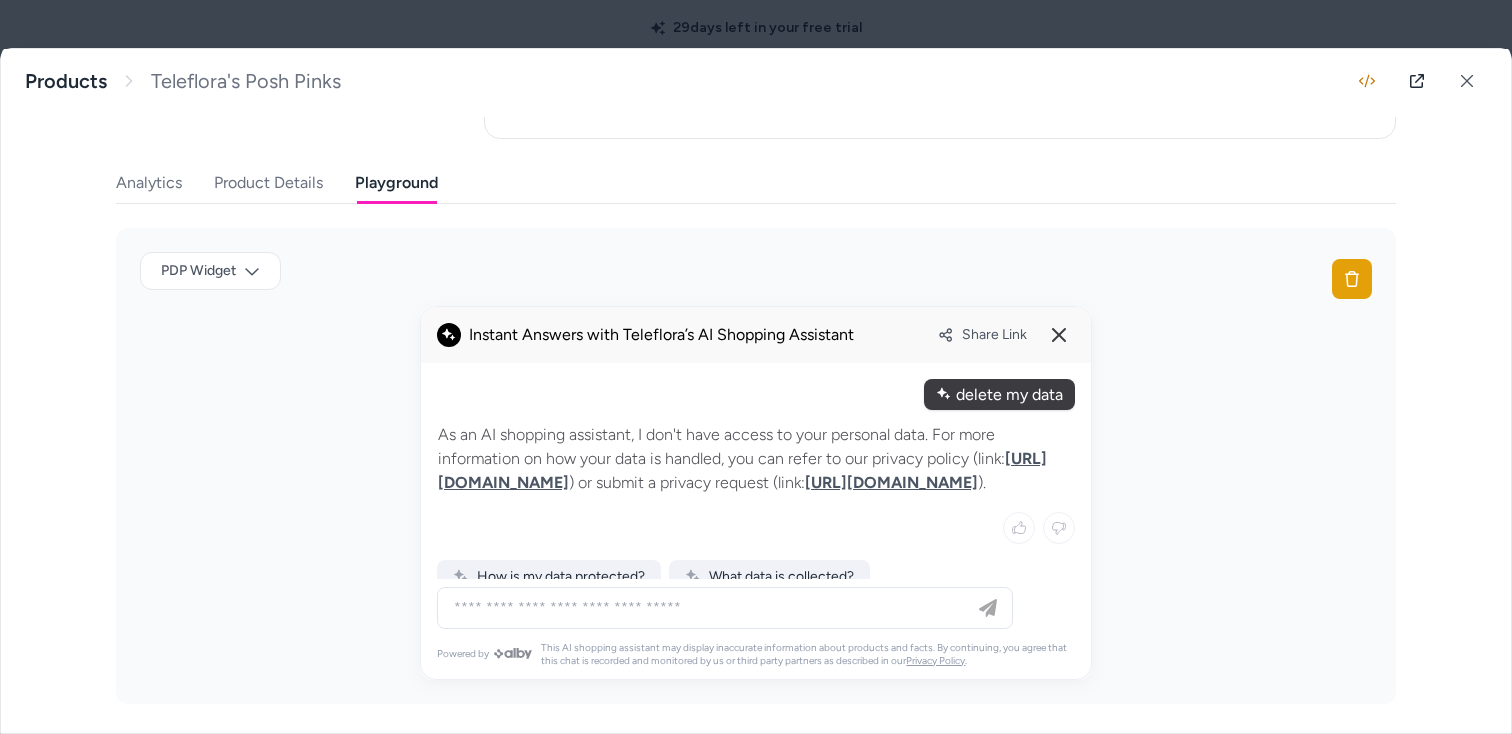 click on "delete my data" at bounding box center [999, 394] 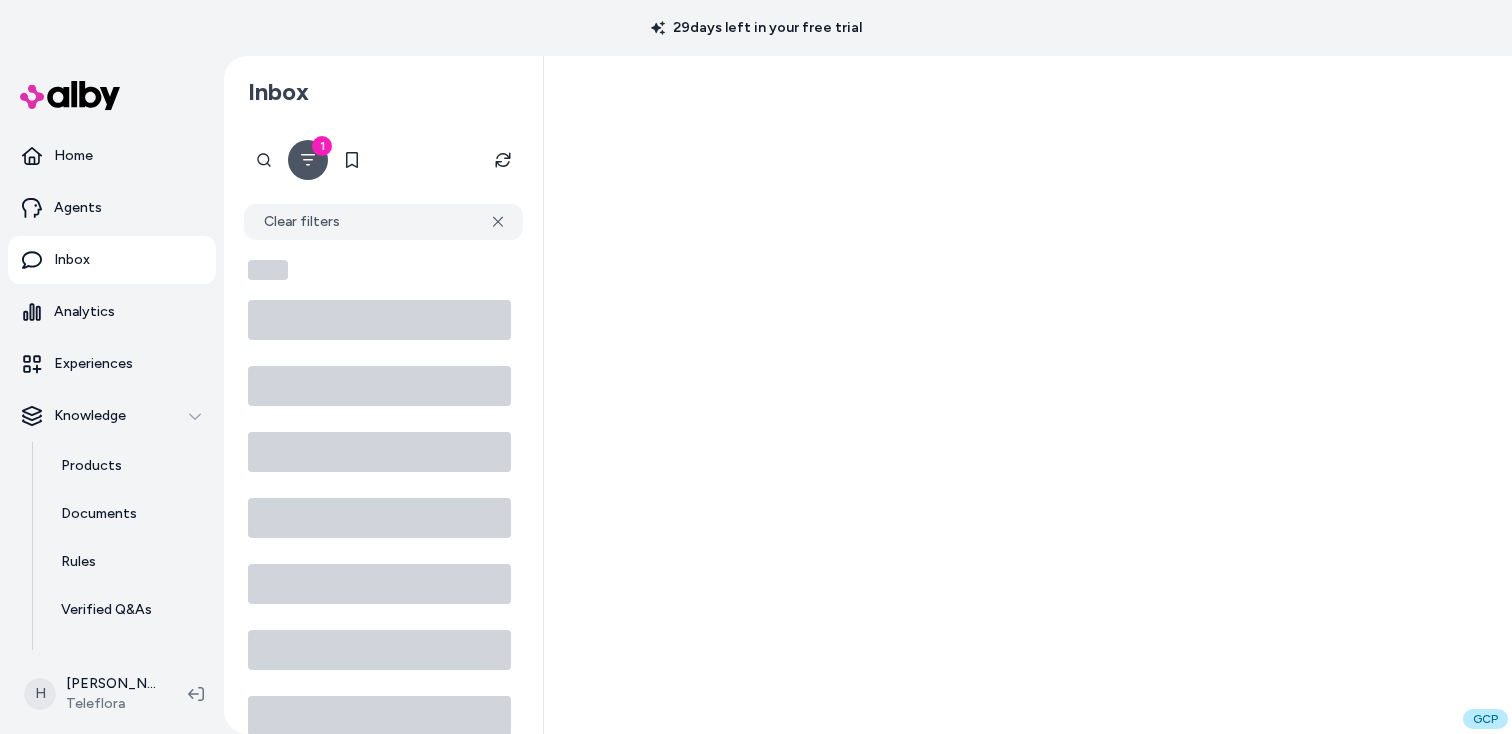 scroll, scrollTop: 0, scrollLeft: 0, axis: both 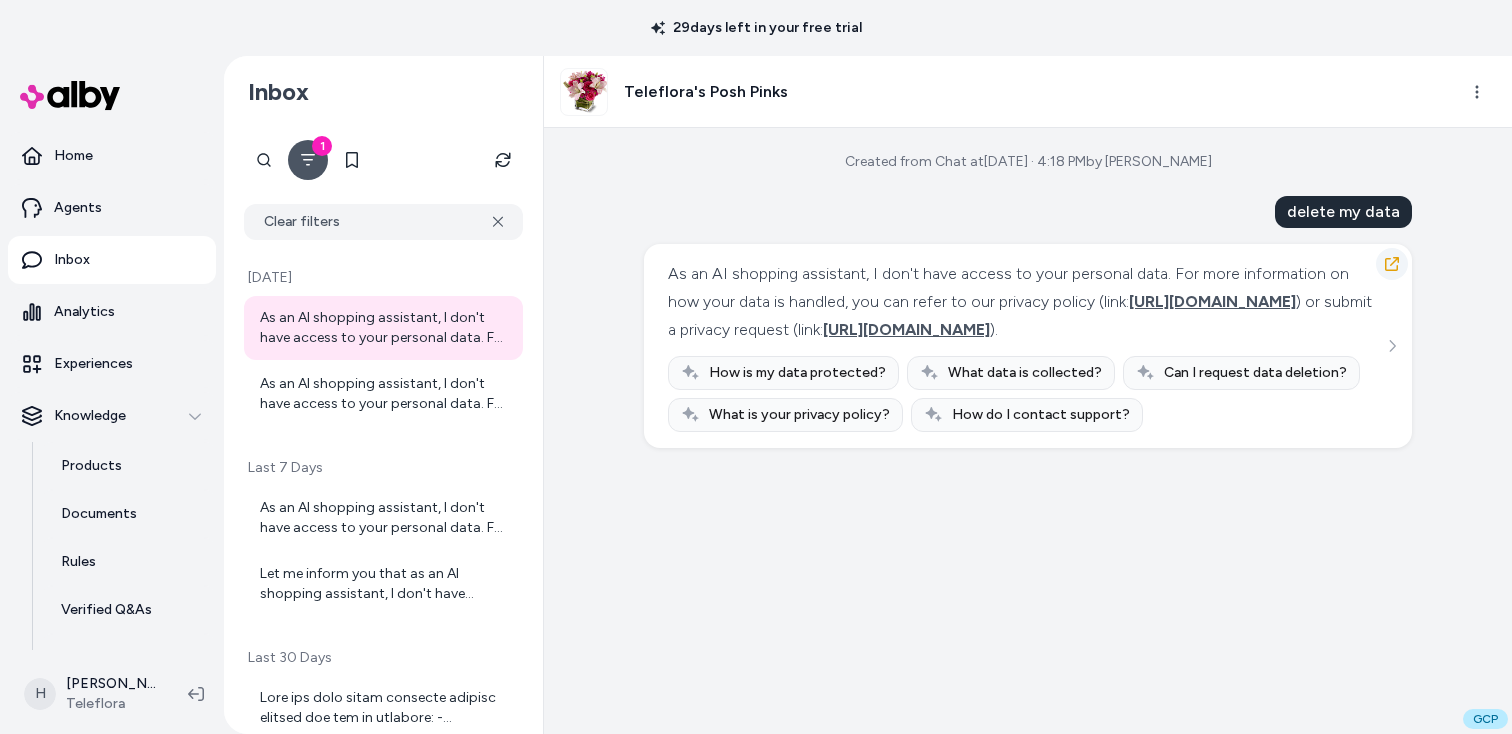 click 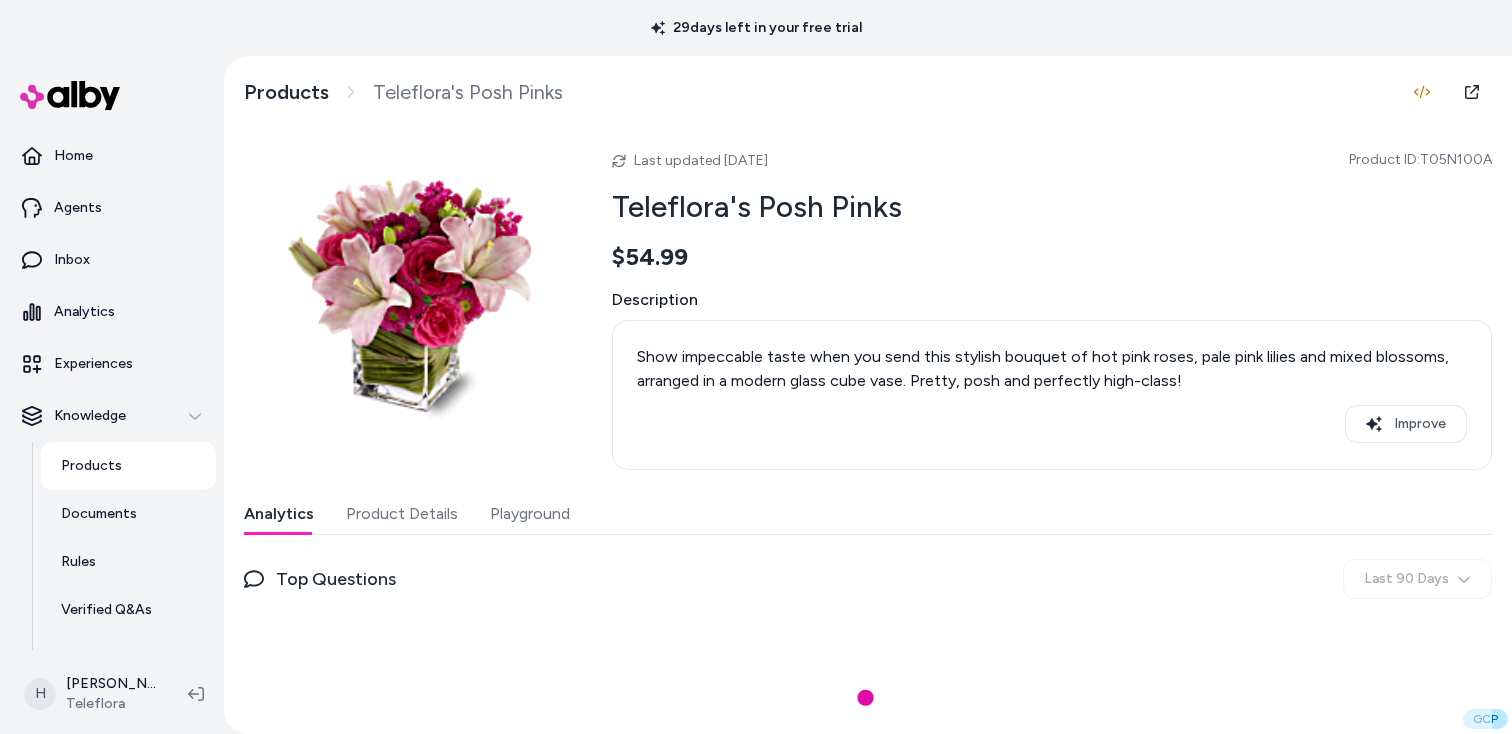scroll, scrollTop: 0, scrollLeft: 0, axis: both 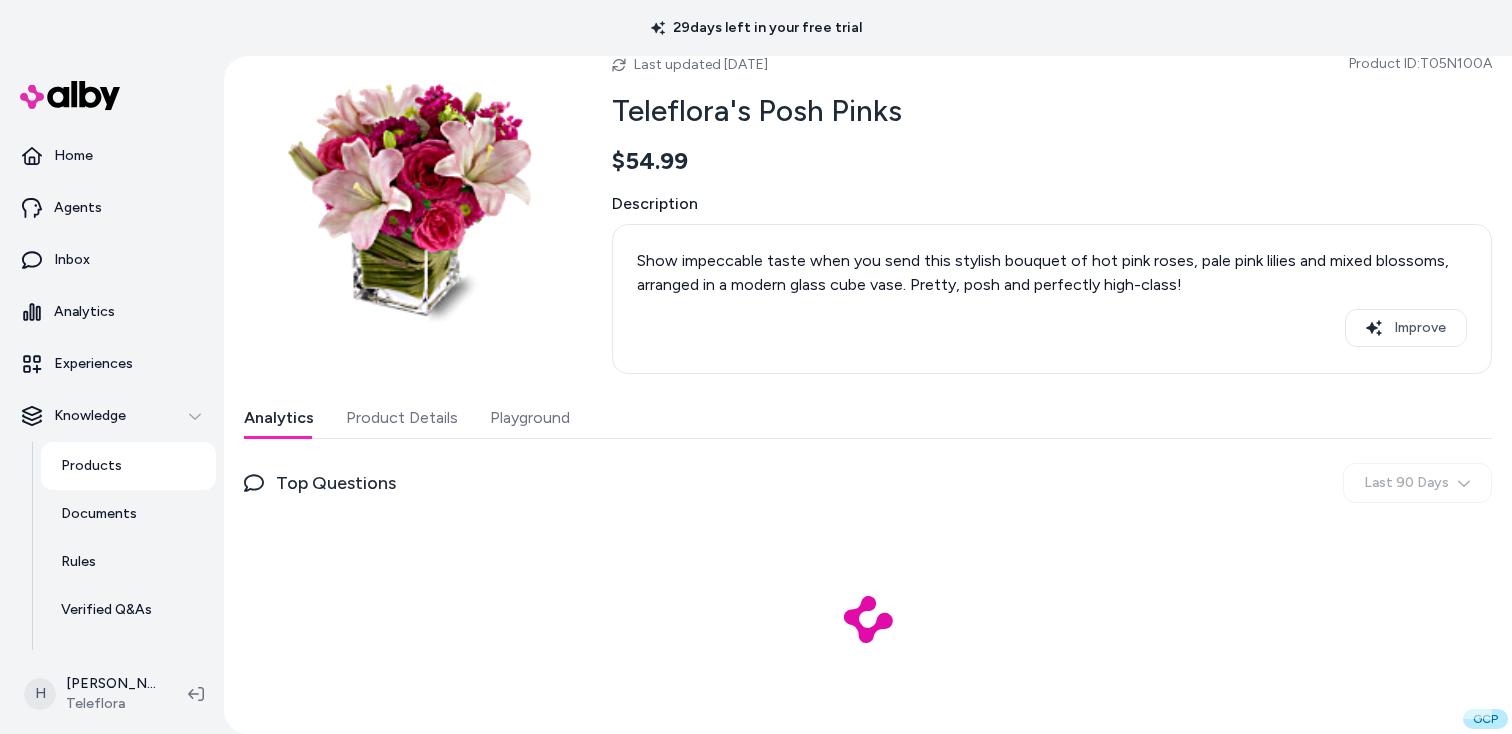 click on "Products" at bounding box center [91, 466] 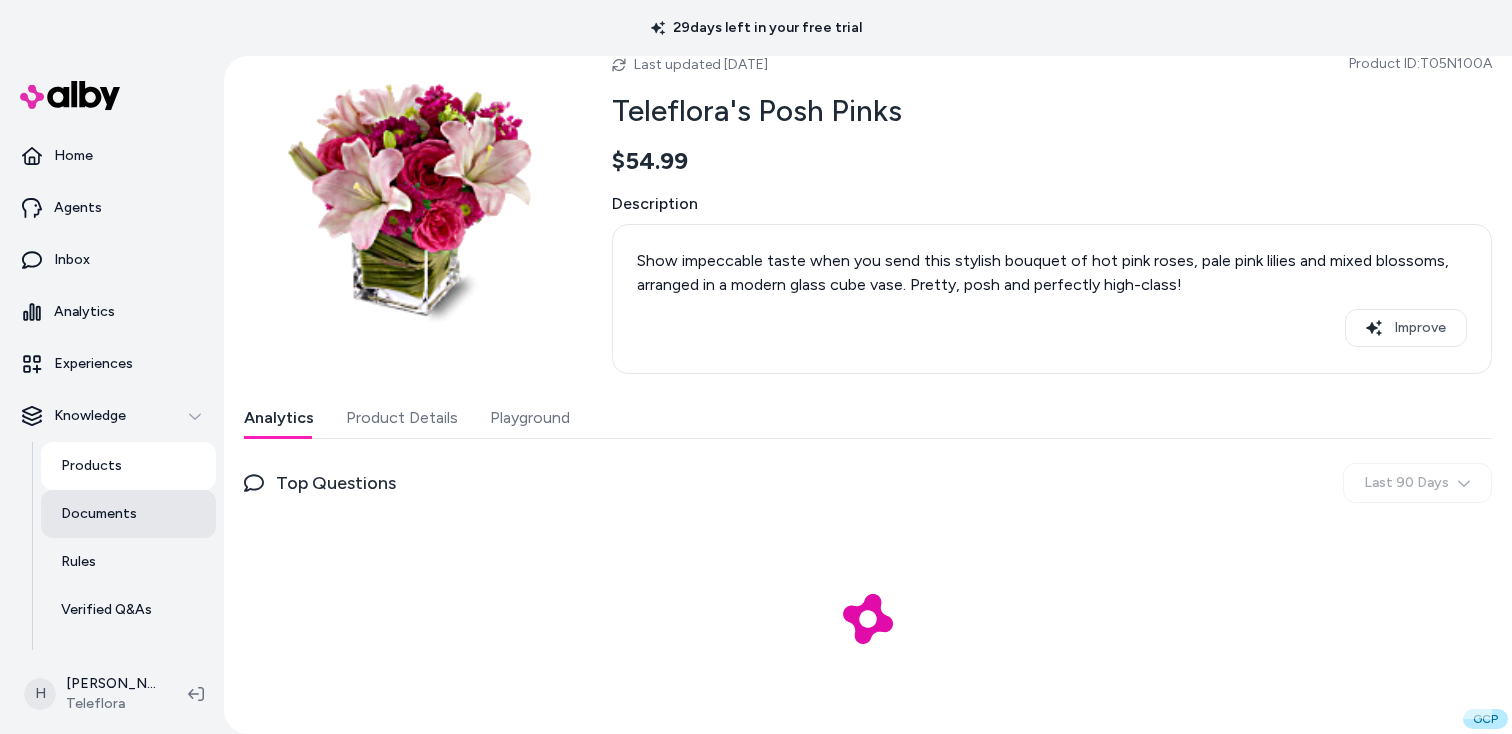 scroll, scrollTop: 0, scrollLeft: 0, axis: both 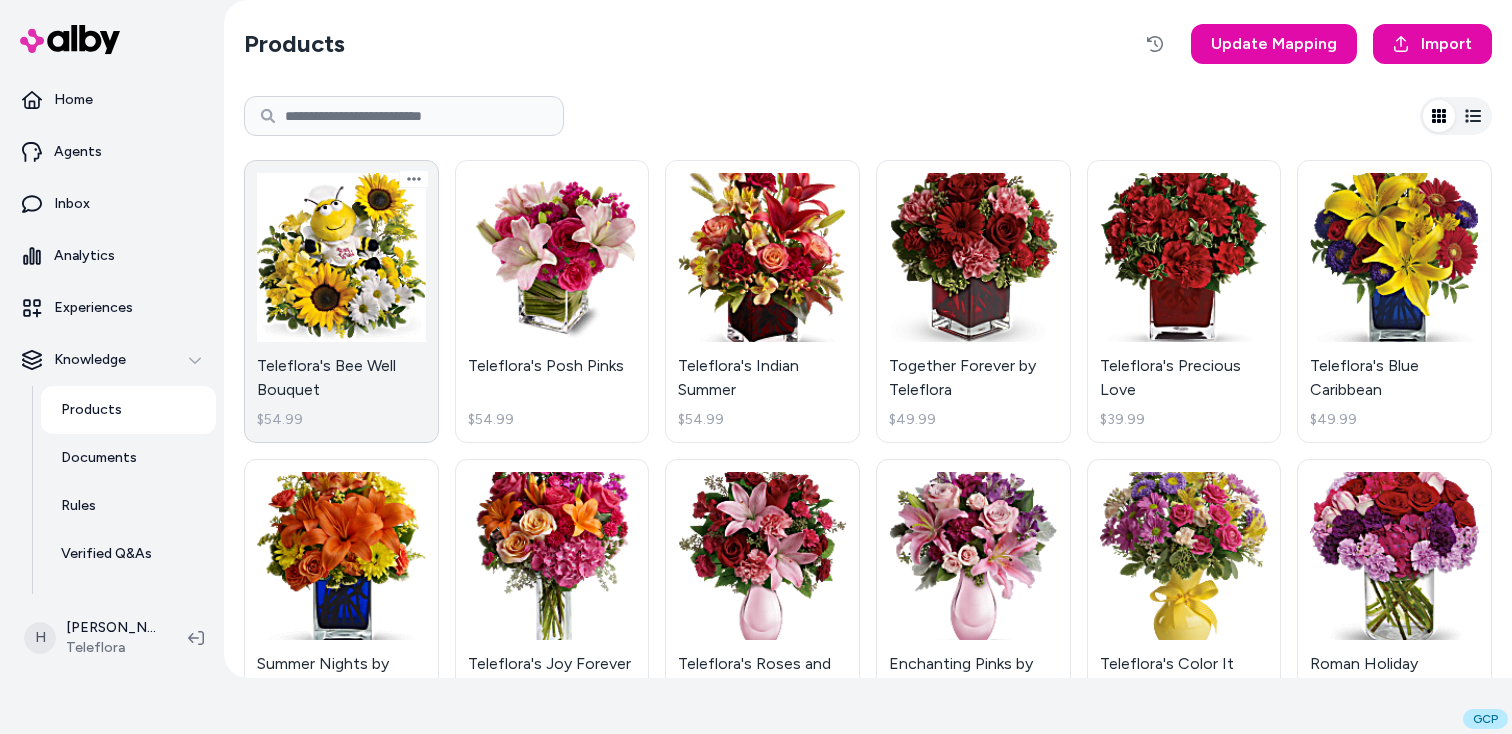 click on "Teleflora's Bee Well Bouquet $54.99" at bounding box center (341, 301) 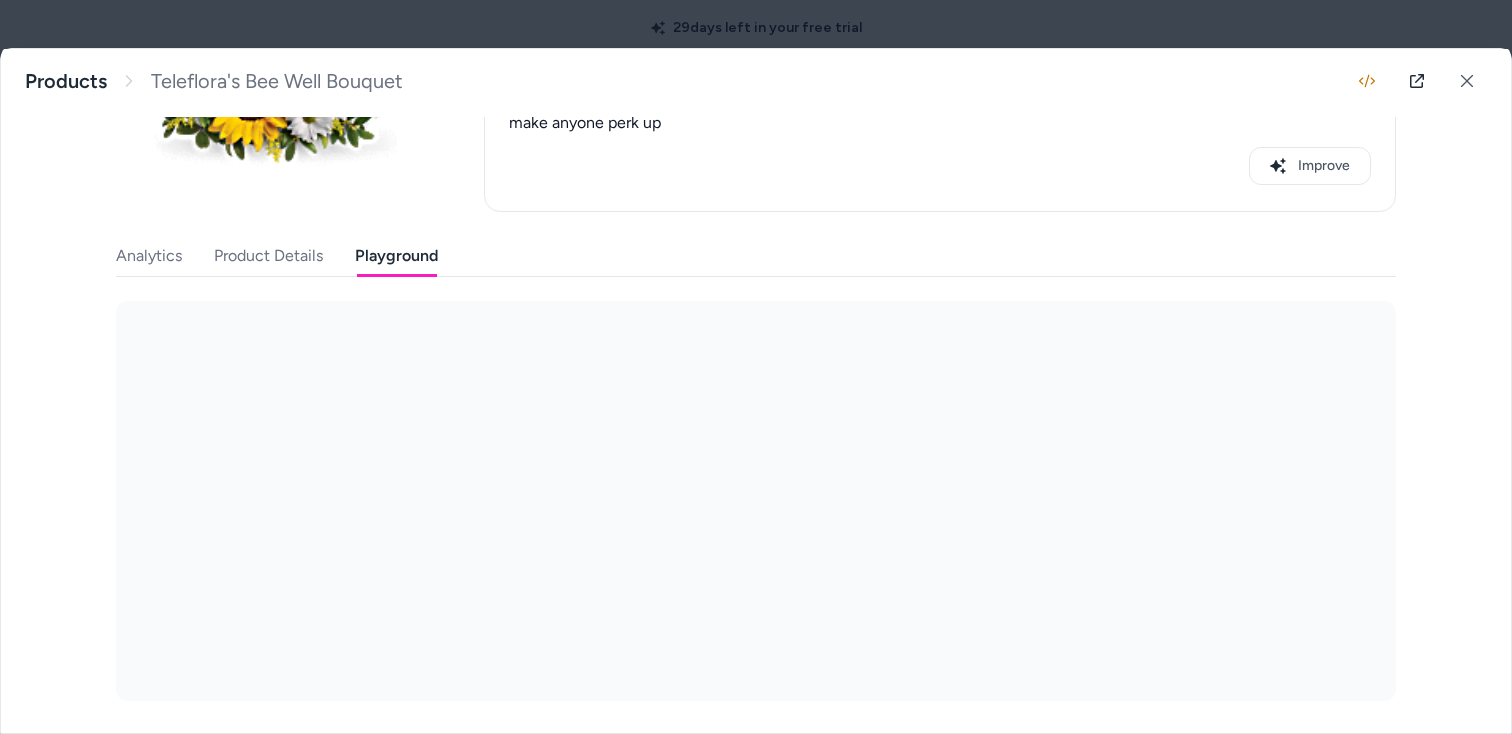 scroll, scrollTop: 266, scrollLeft: 0, axis: vertical 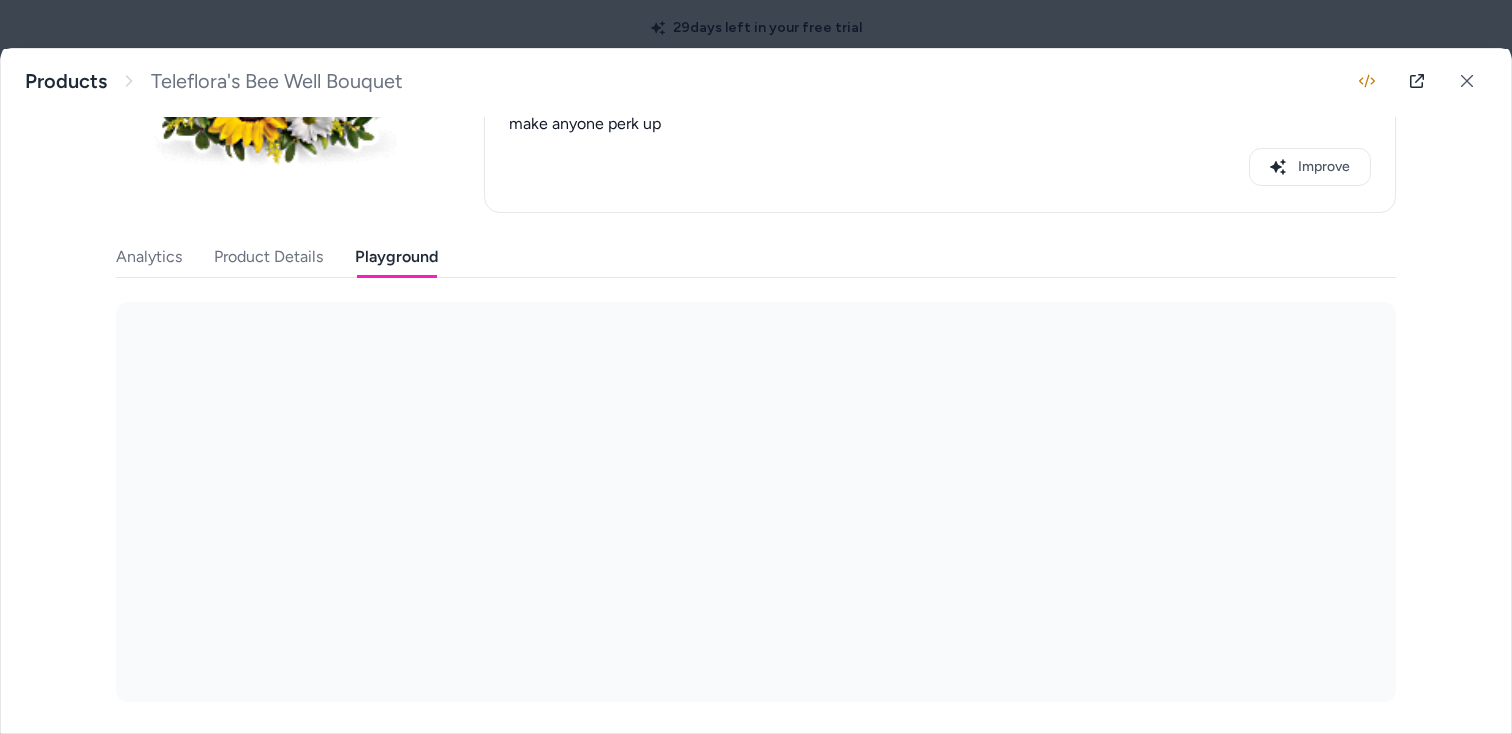 click on "Last updated Jun 09, 2025 Product ID:  T01J400A Teleflora's Bee Well Bouquet $54.99 Description We have just the cure for what ails them. A plush nurse bee is ready to buzz into service with enough fresh flowers to make anyone perk up  Improve Analytics Product Details Playground" at bounding box center (756, 278) 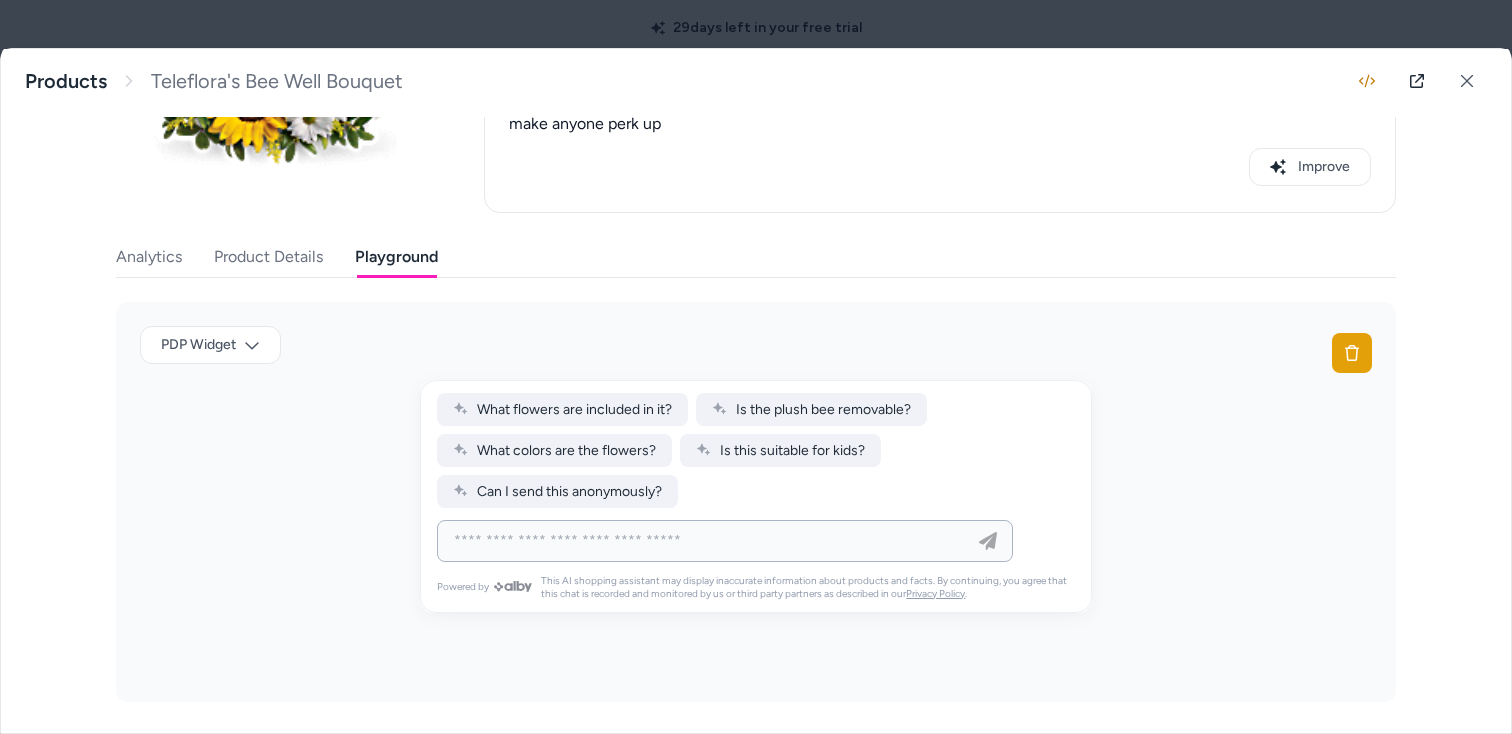 click at bounding box center [705, 541] 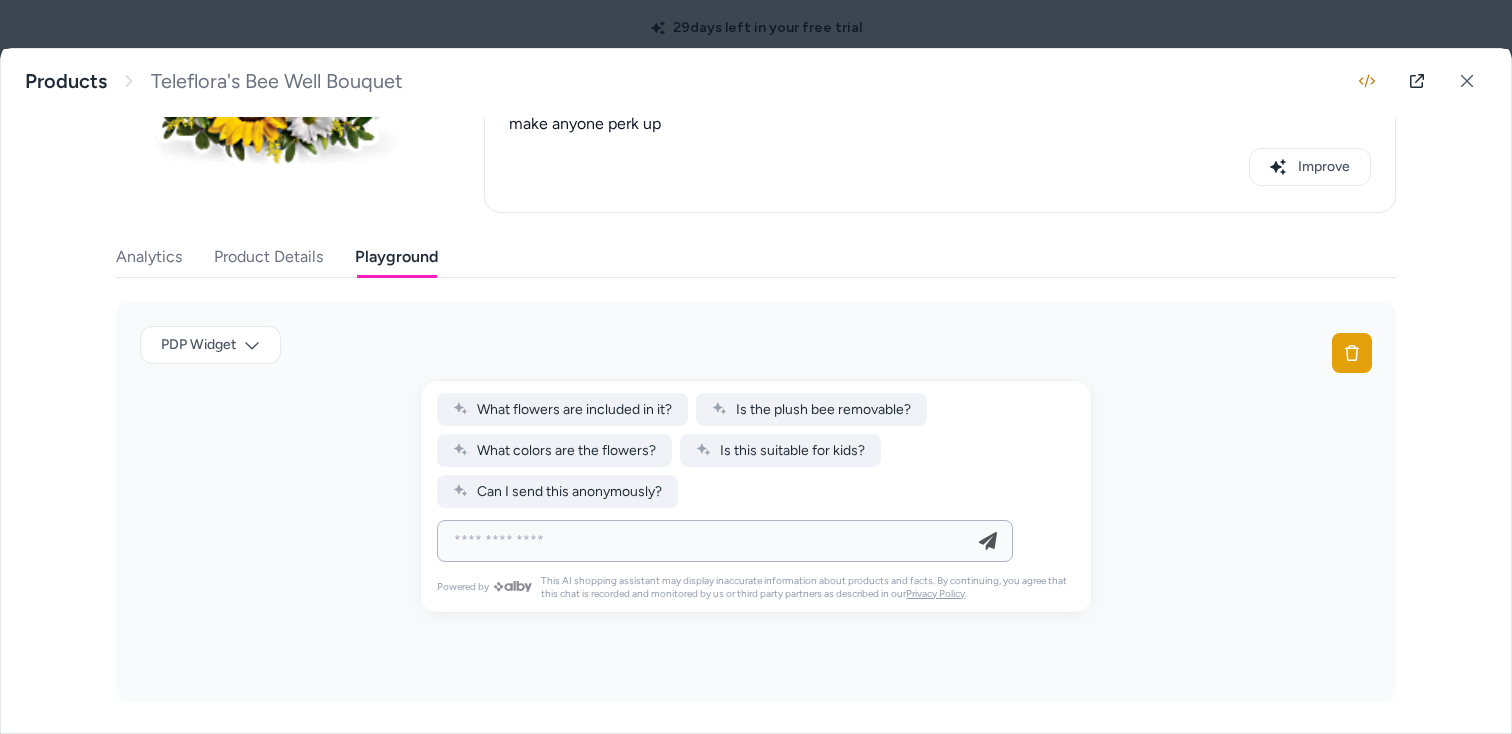 type on "**********" 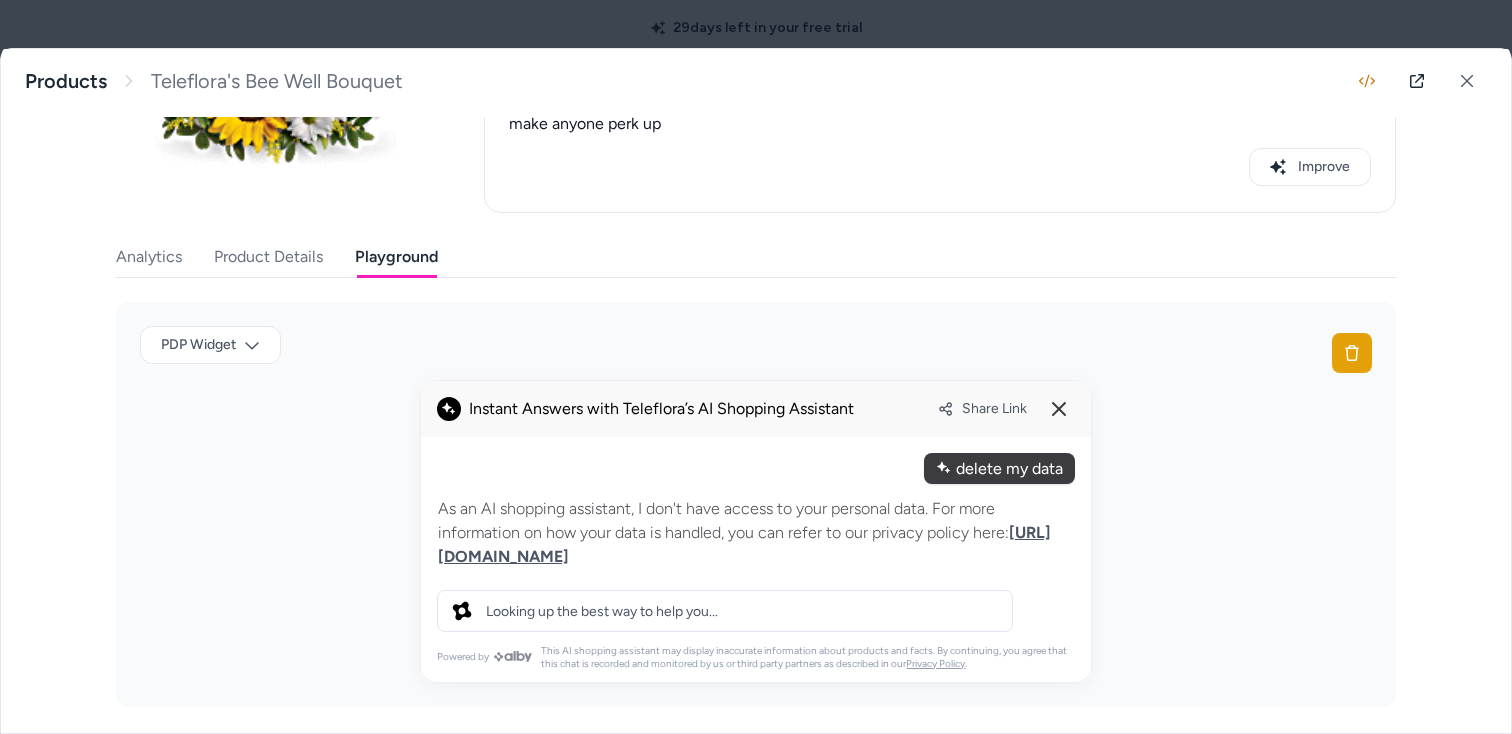 type 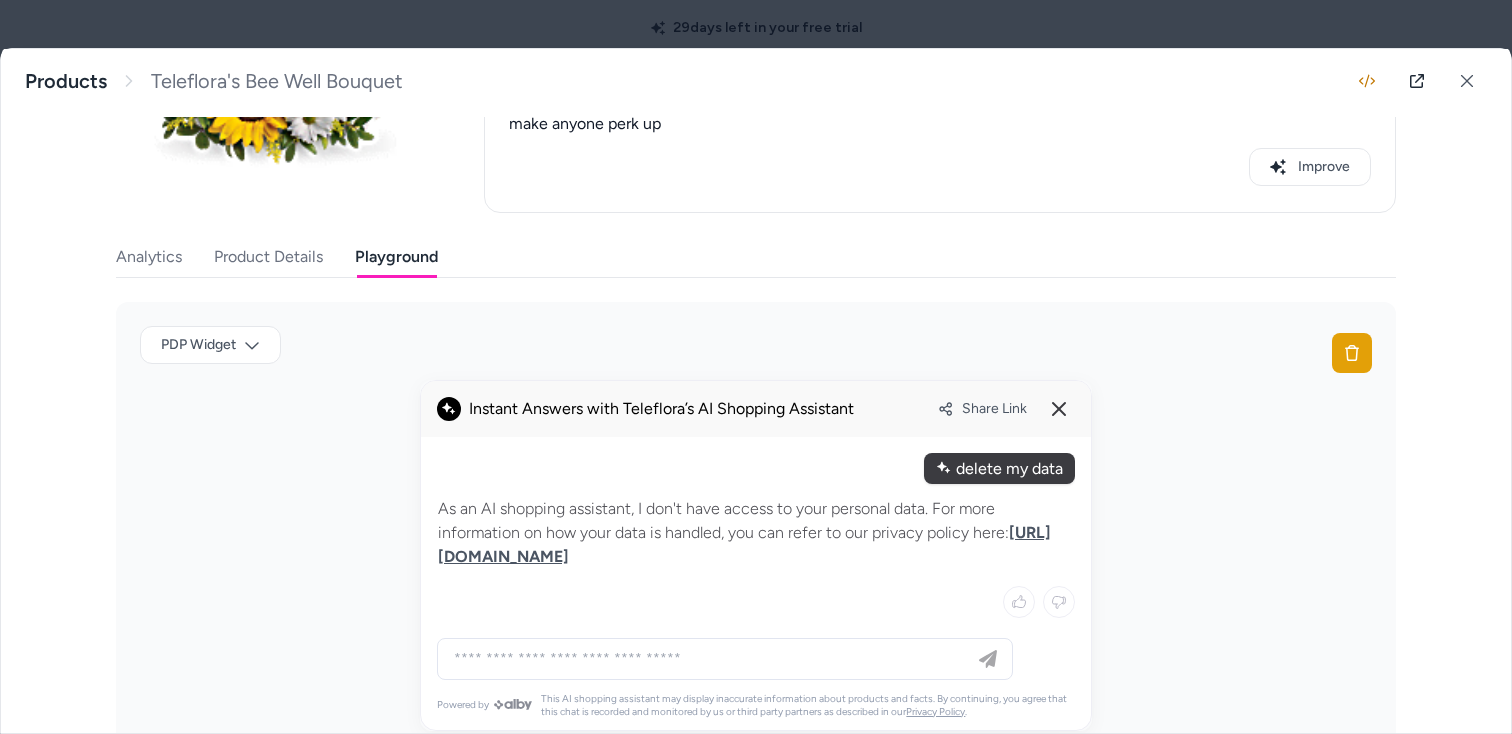 scroll, scrollTop: 317, scrollLeft: 0, axis: vertical 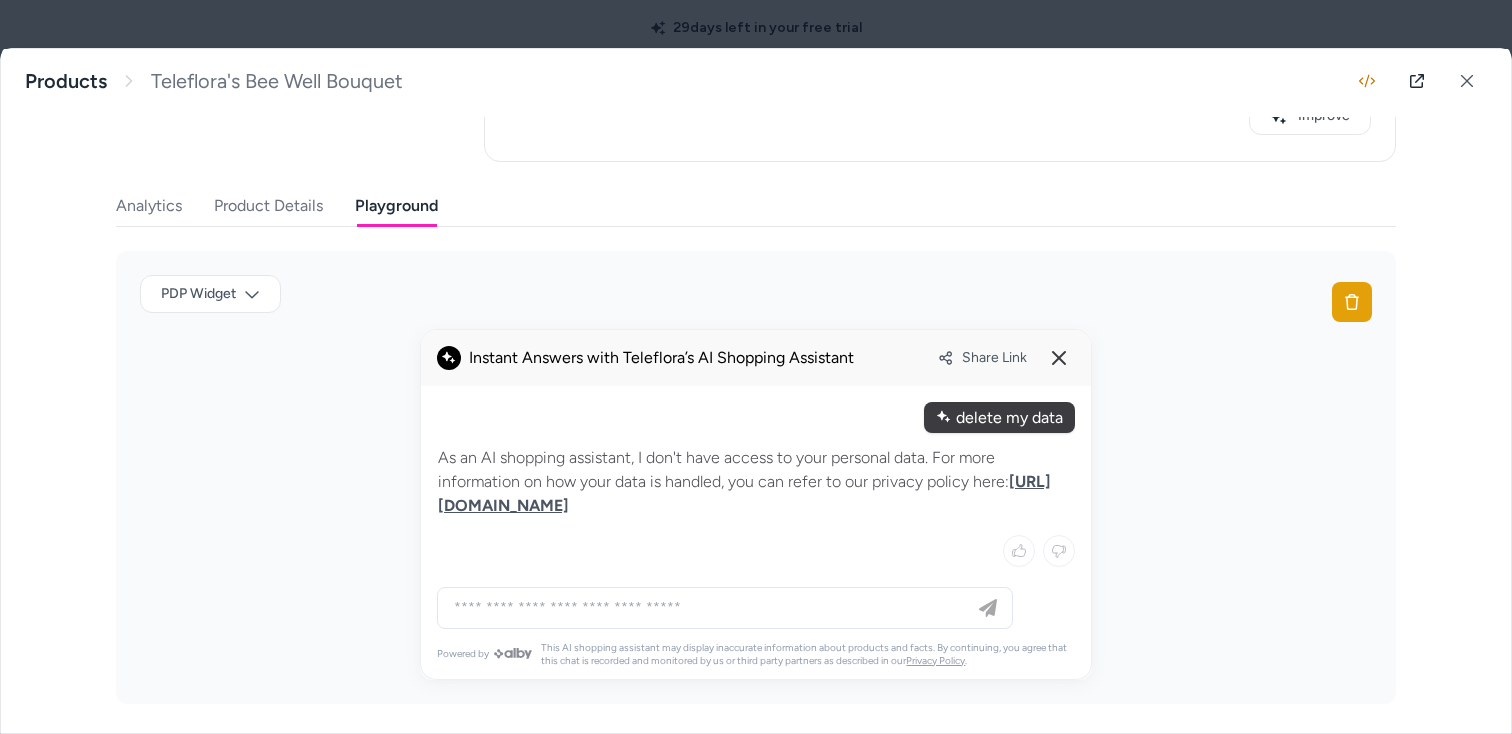 click on "Share Link" at bounding box center (994, 357) 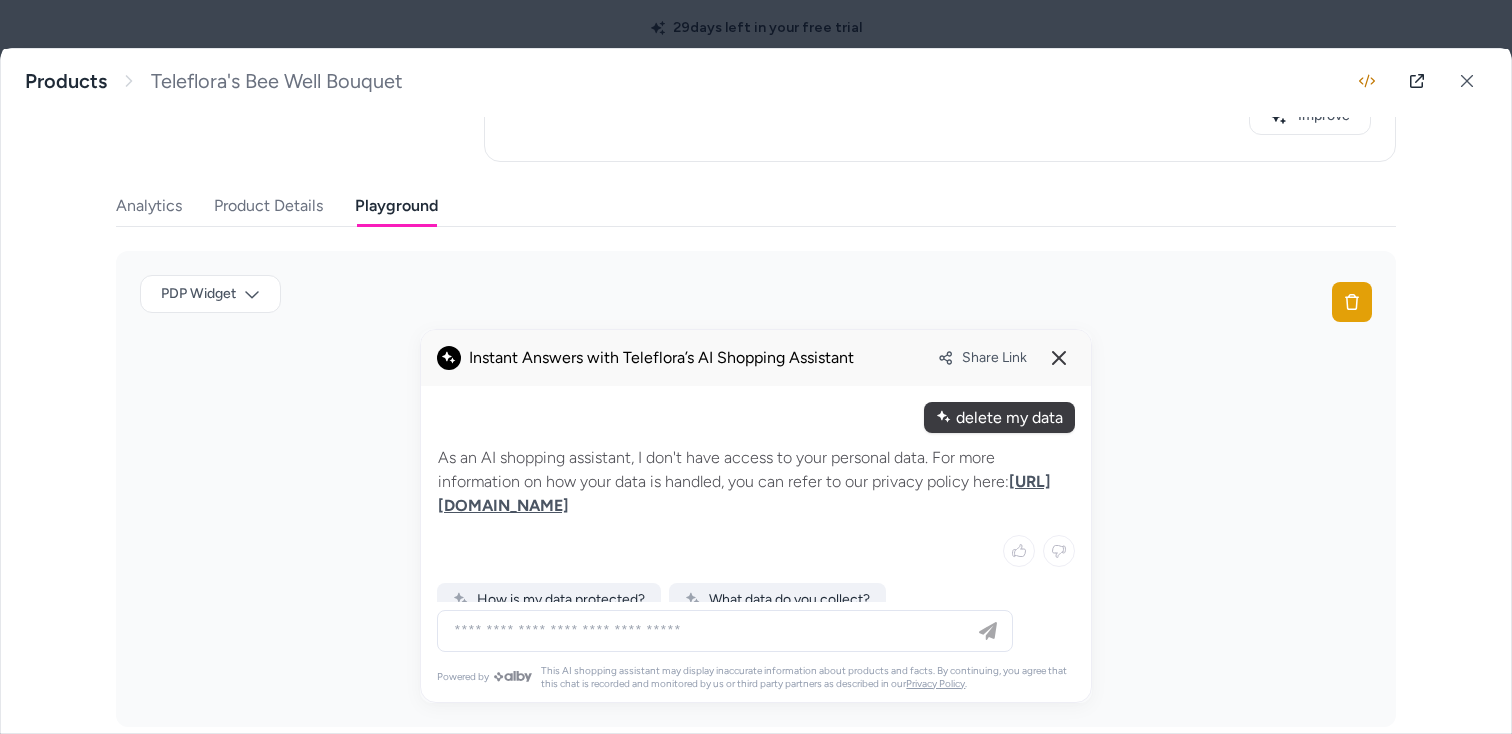 scroll, scrollTop: 108, scrollLeft: 0, axis: vertical 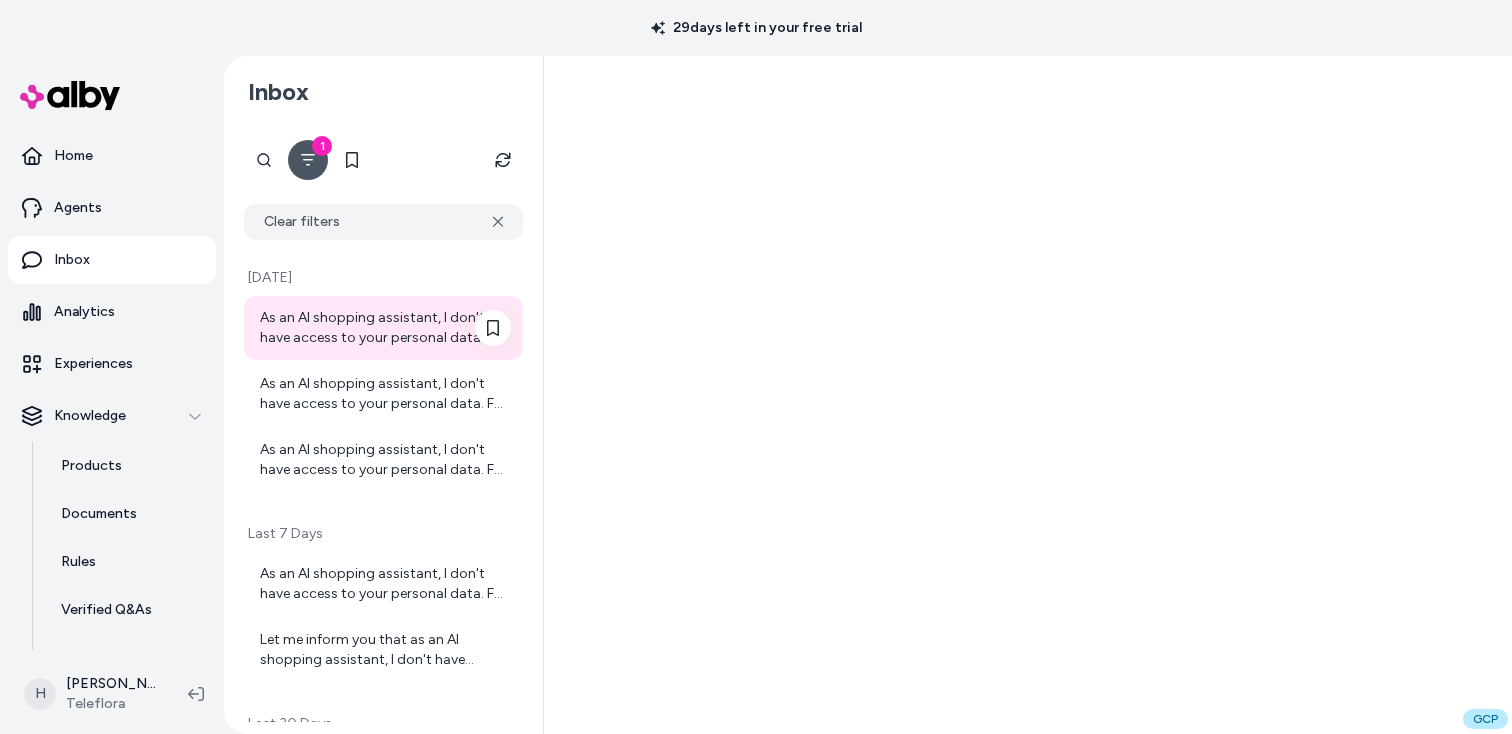 click on "As an AI shopping assistant, I don't have access to your personal data. For more information on how your data is handled, you can refer to our privacy policy here: https://www.teleflora.com/info/privacy-policy" at bounding box center (385, 328) 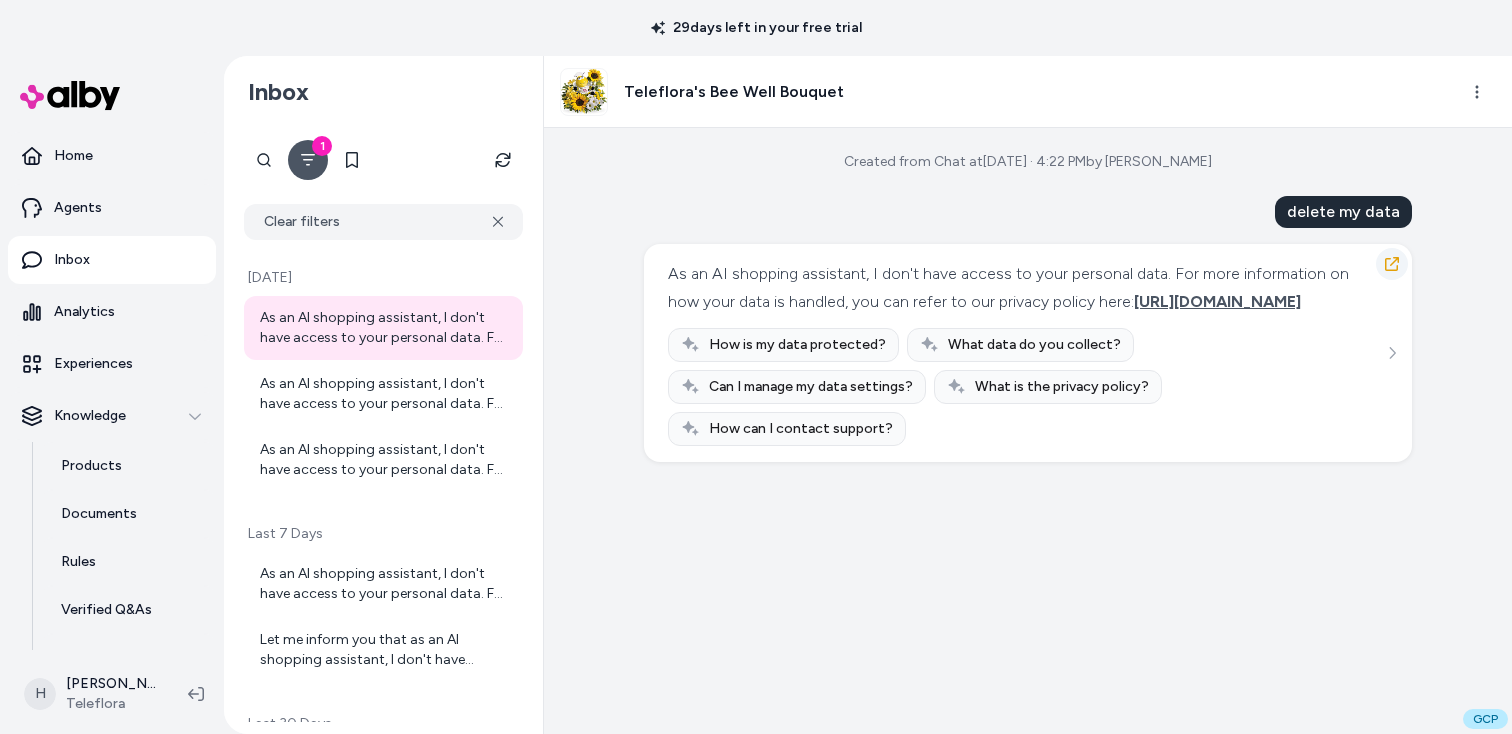 click at bounding box center [1392, 264] 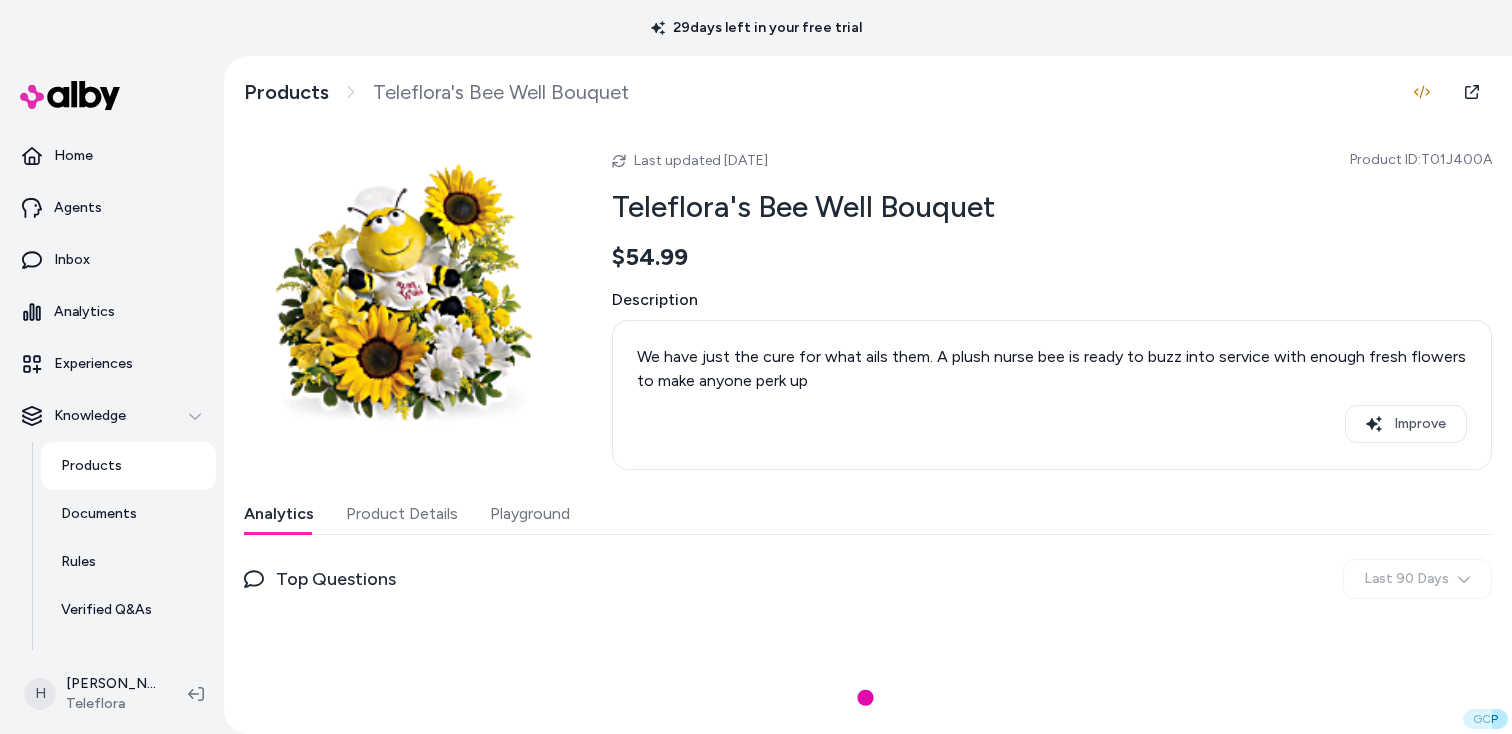 scroll, scrollTop: 0, scrollLeft: 0, axis: both 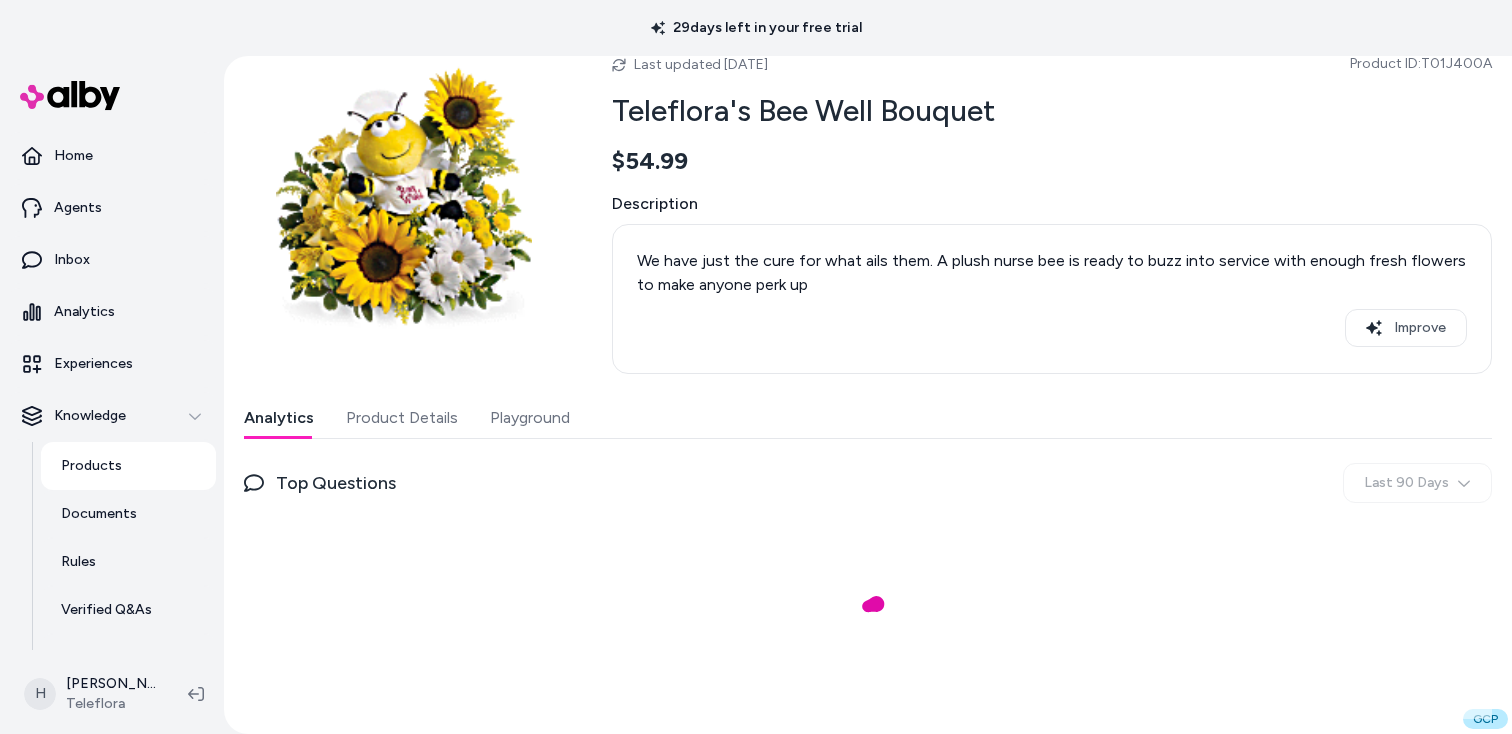 click on "Analytics Product Details Playground Top Questions Last 90 Days" at bounding box center [868, 558] 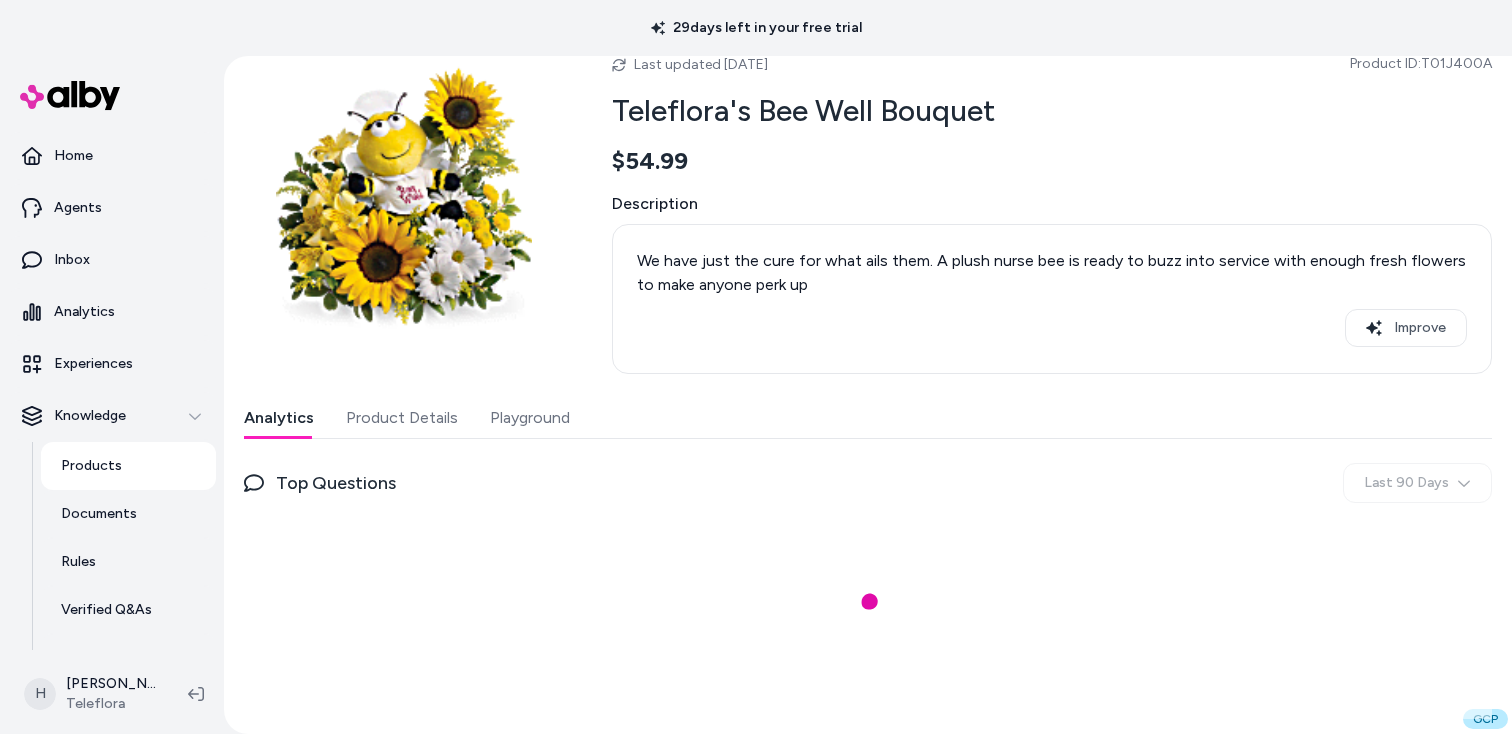 click on "Playground" at bounding box center [530, 418] 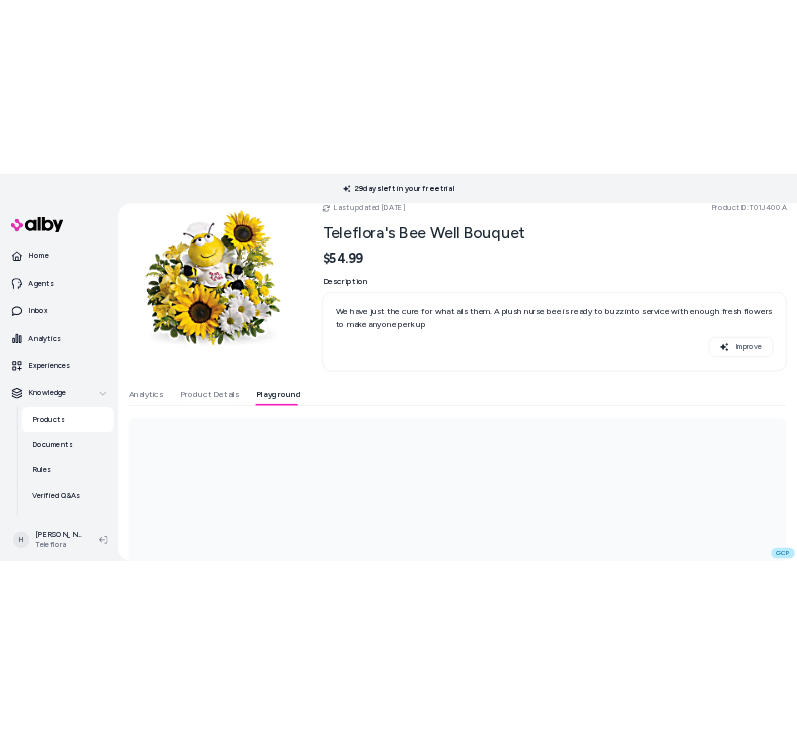scroll, scrollTop: 240, scrollLeft: 0, axis: vertical 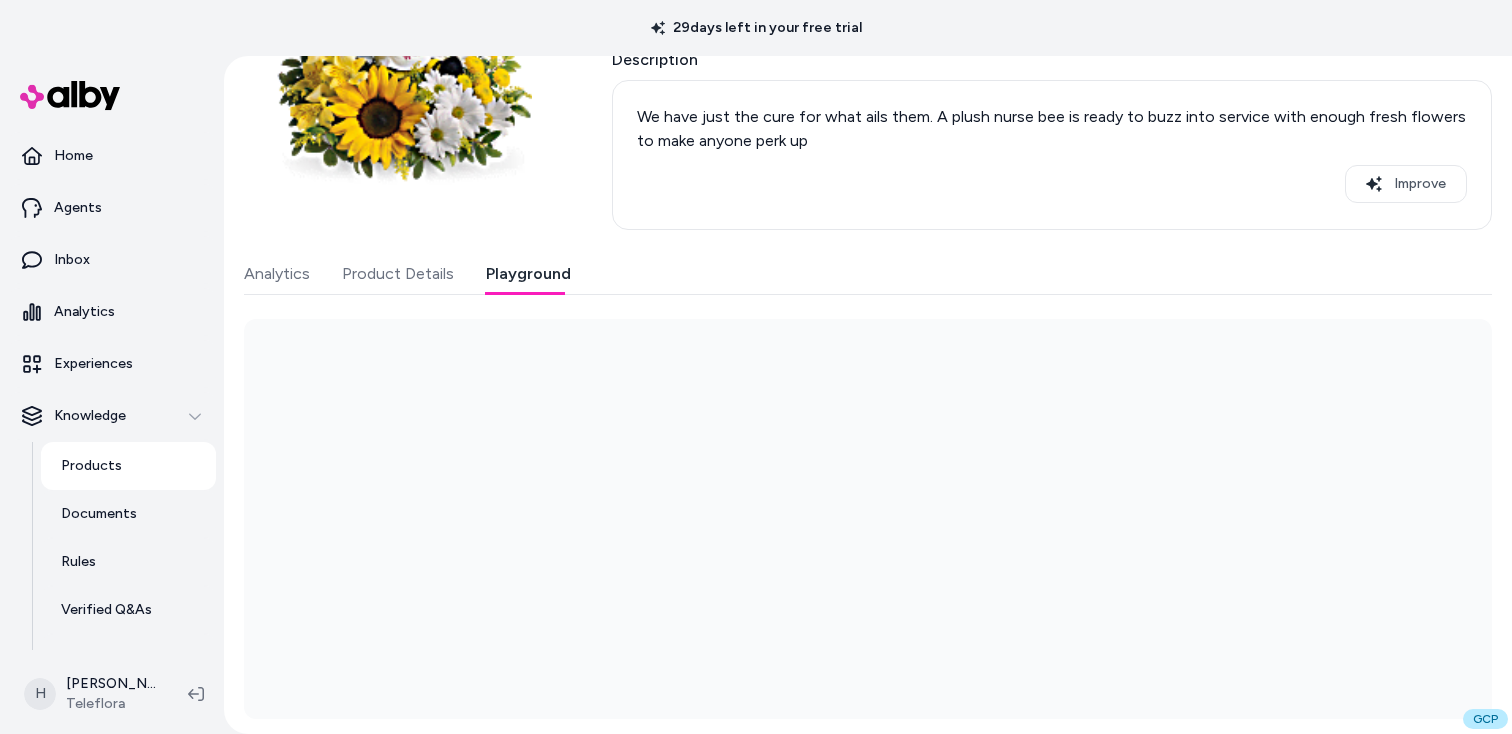 type 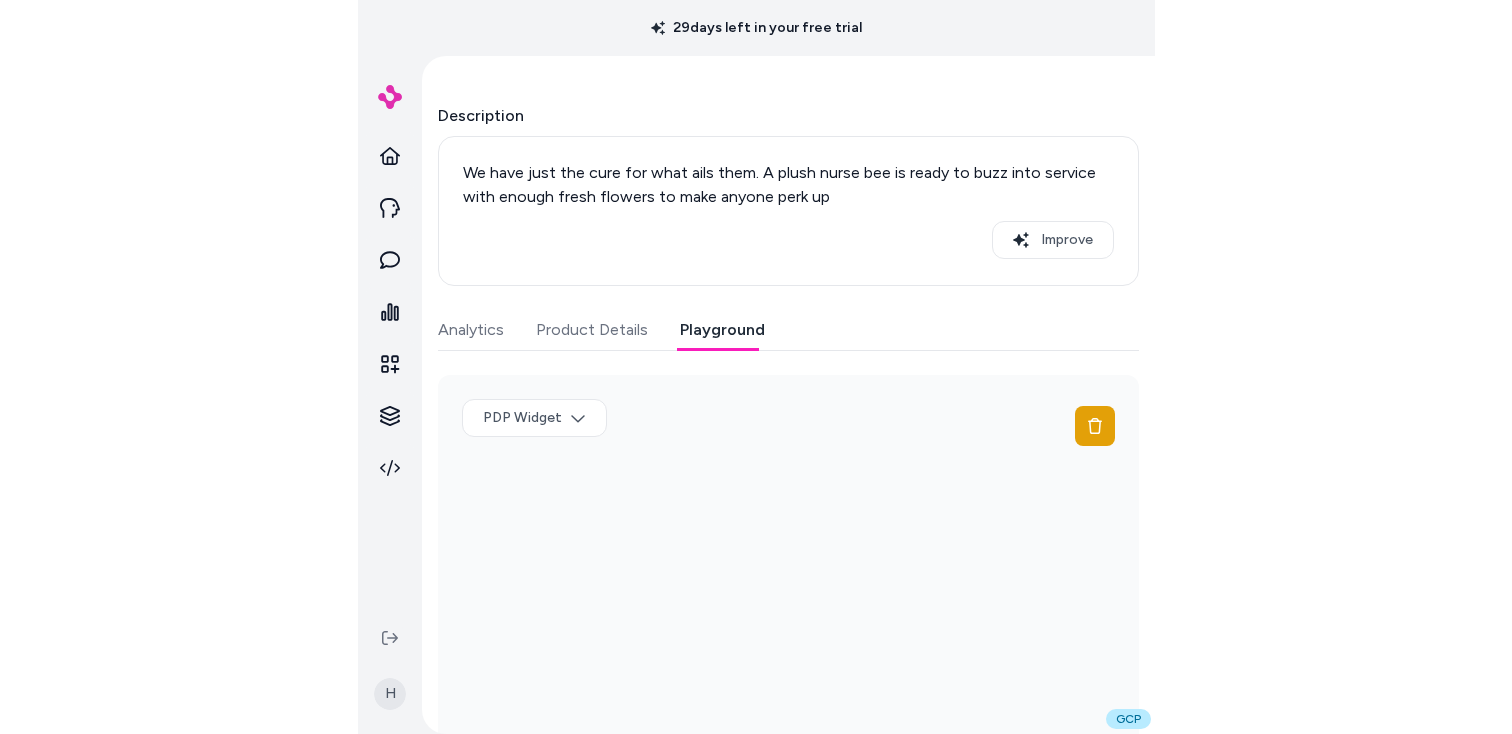 scroll, scrollTop: 297, scrollLeft: 0, axis: vertical 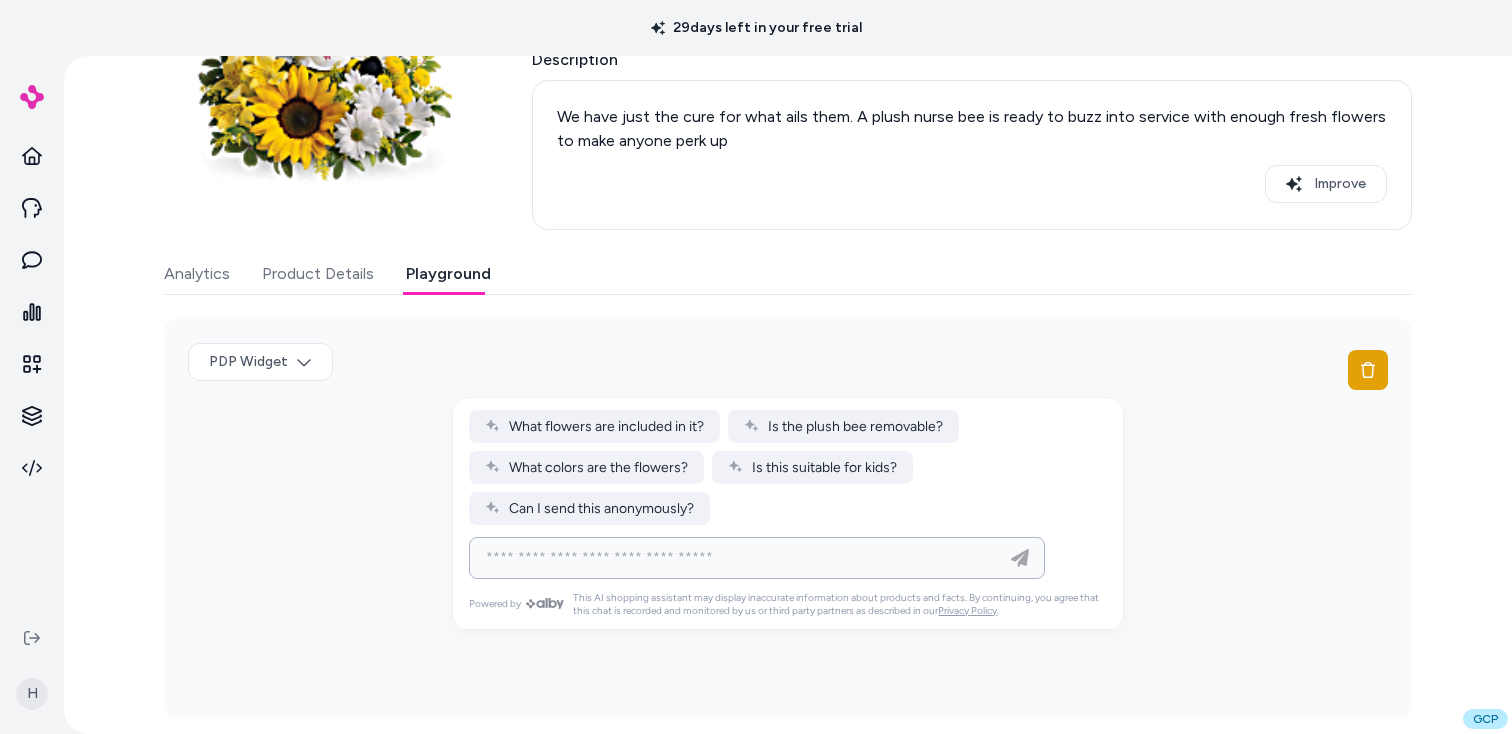 click at bounding box center (737, 558) 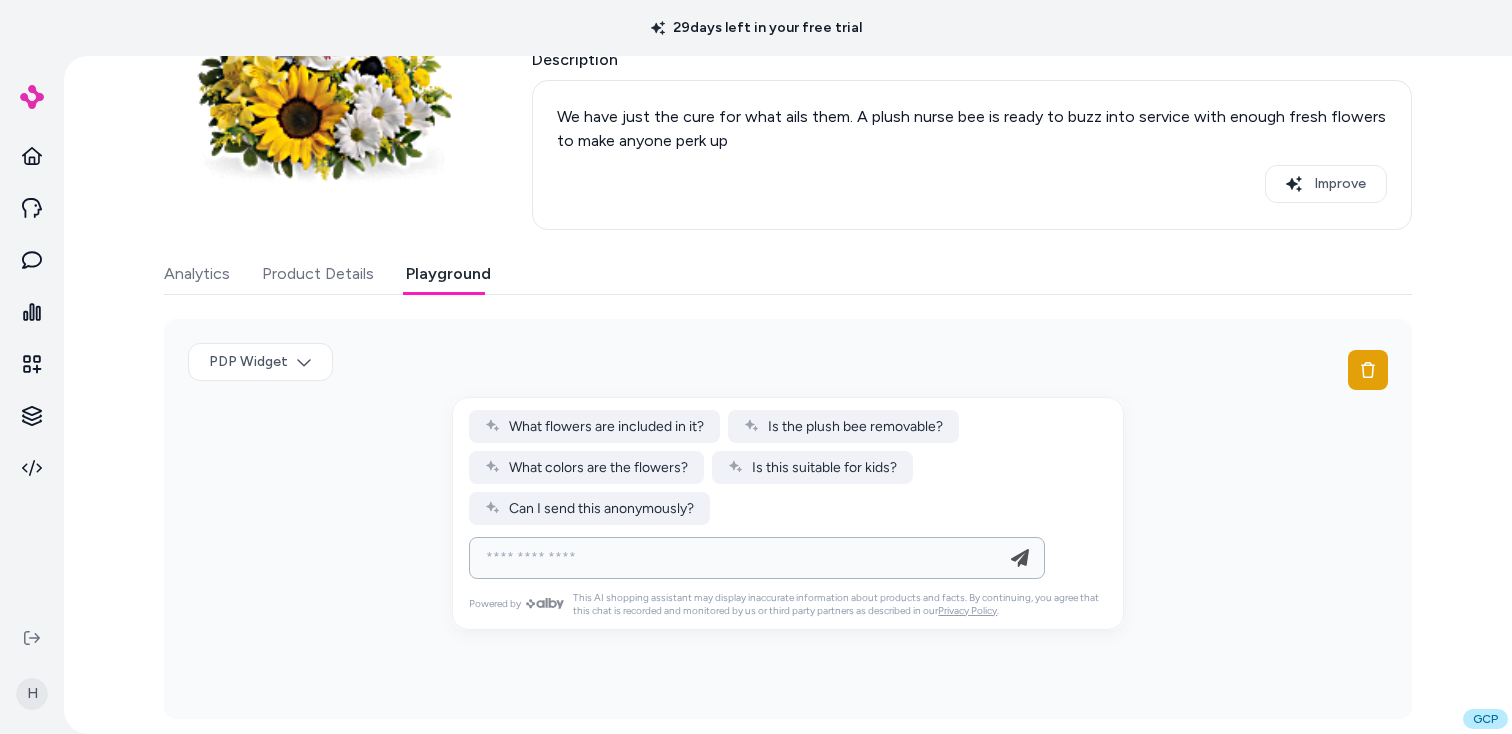 type on "**********" 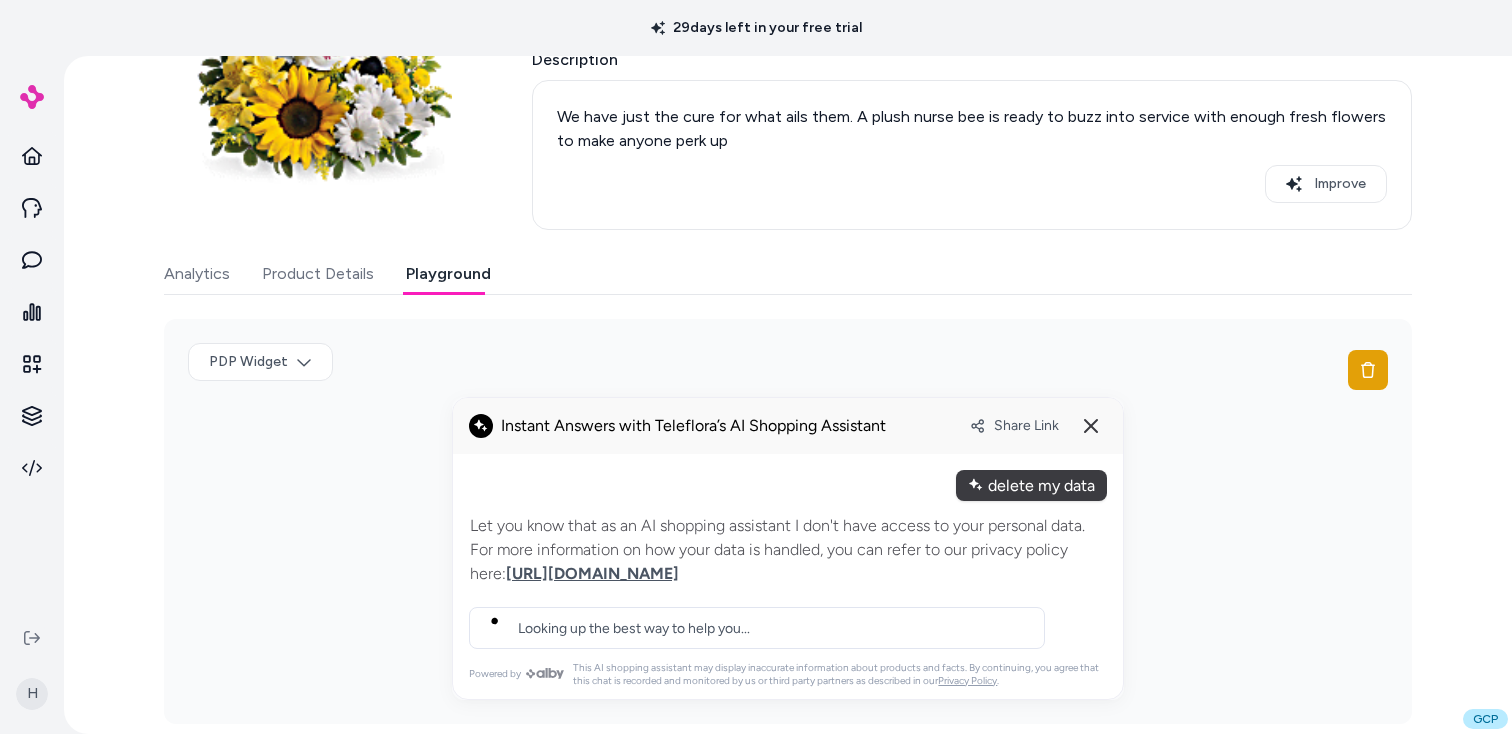 type 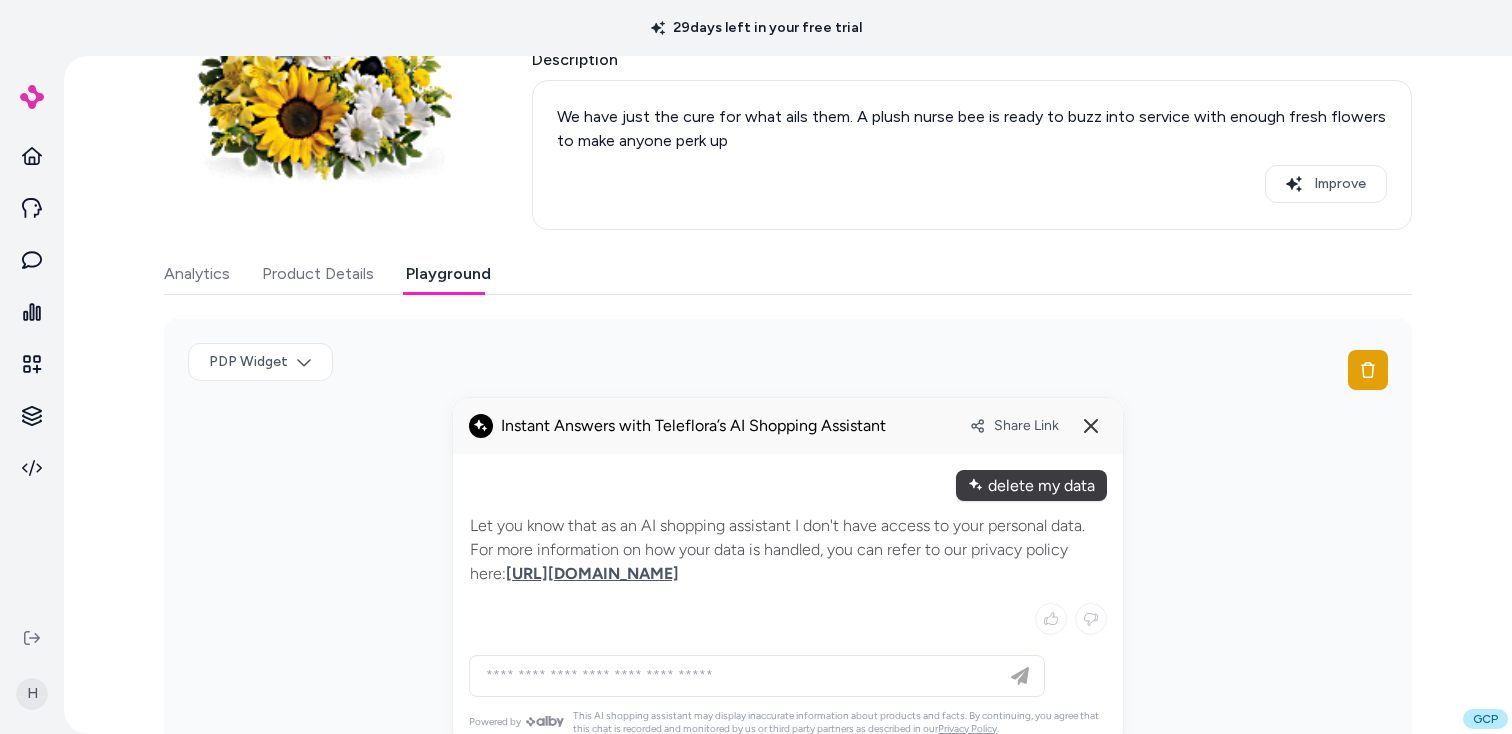 scroll, scrollTop: 291, scrollLeft: 0, axis: vertical 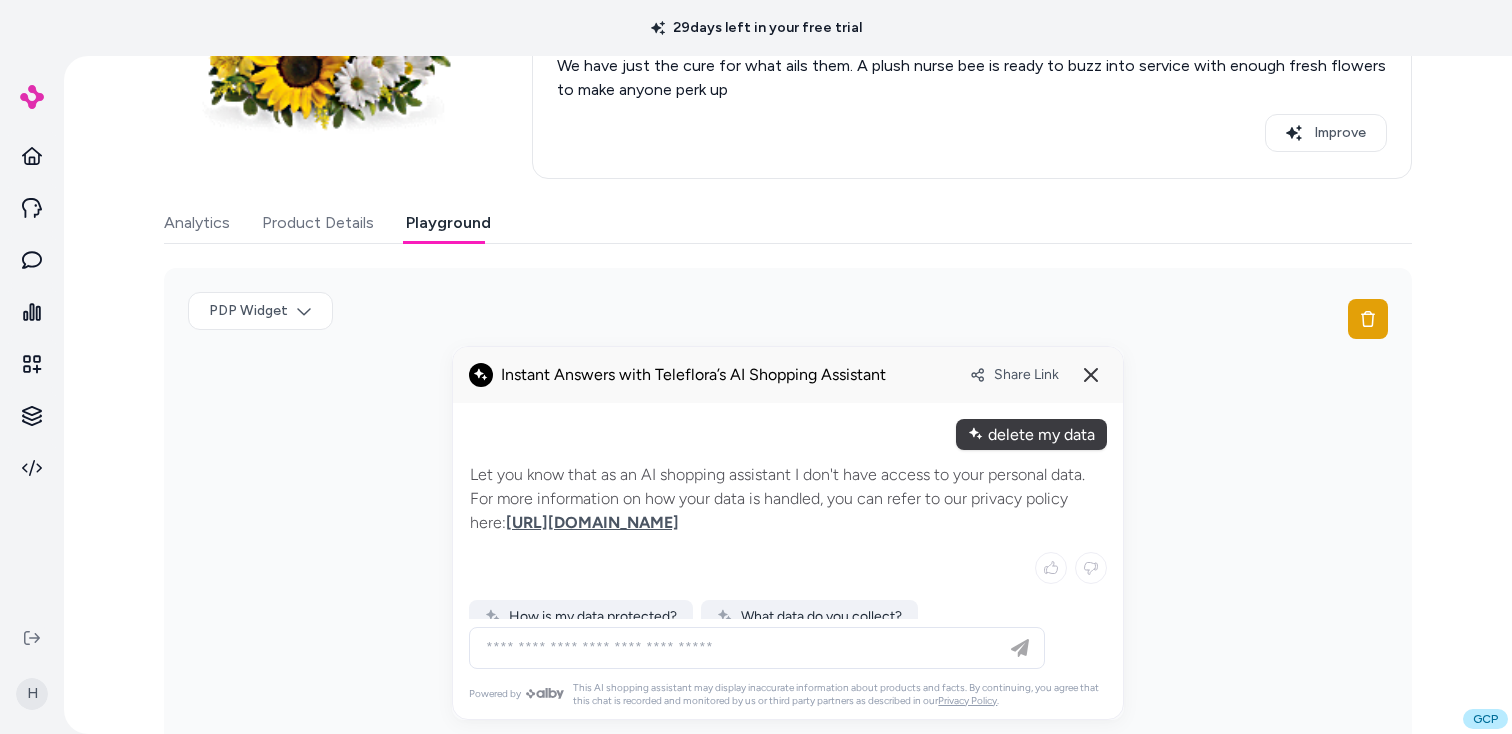 click on "Share Link" at bounding box center (1026, 374) 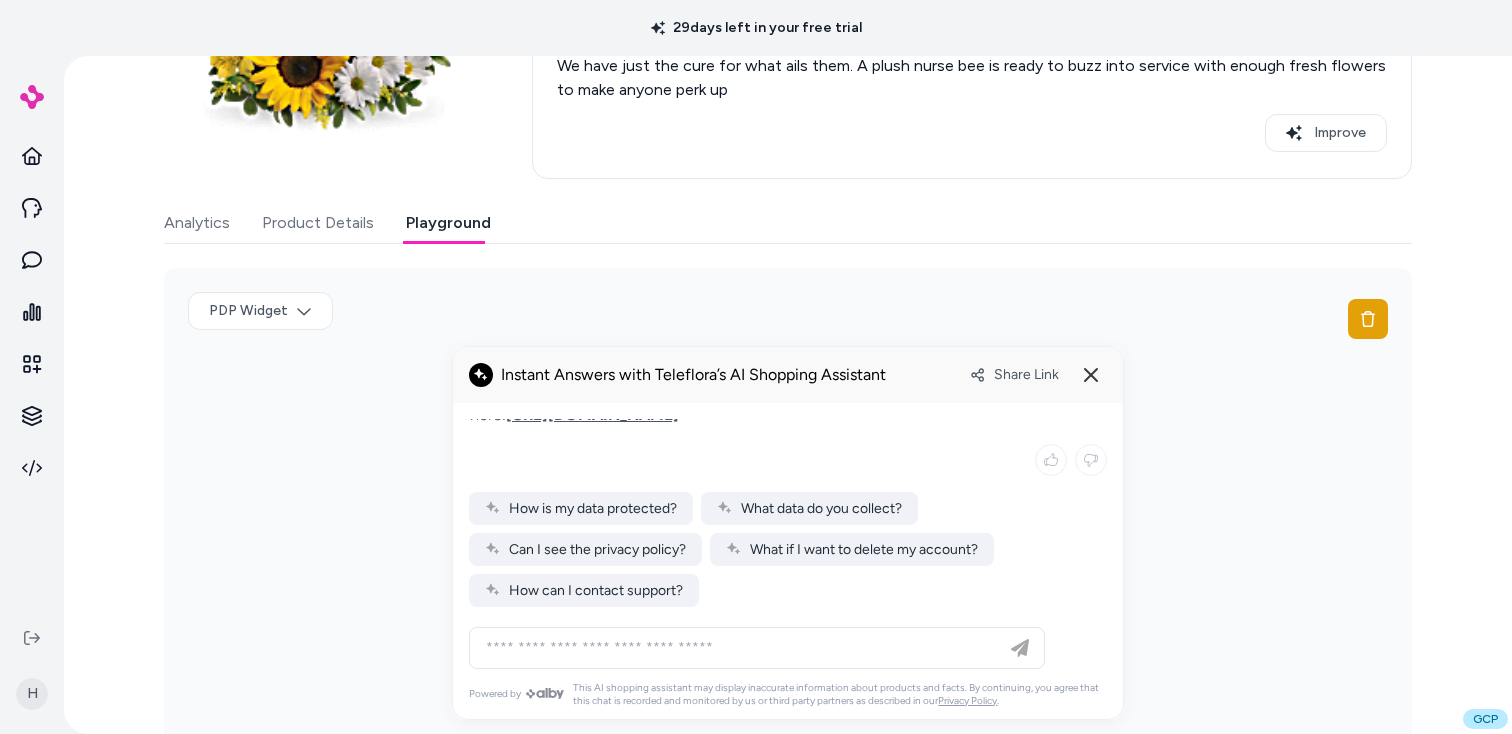 scroll, scrollTop: 0, scrollLeft: 0, axis: both 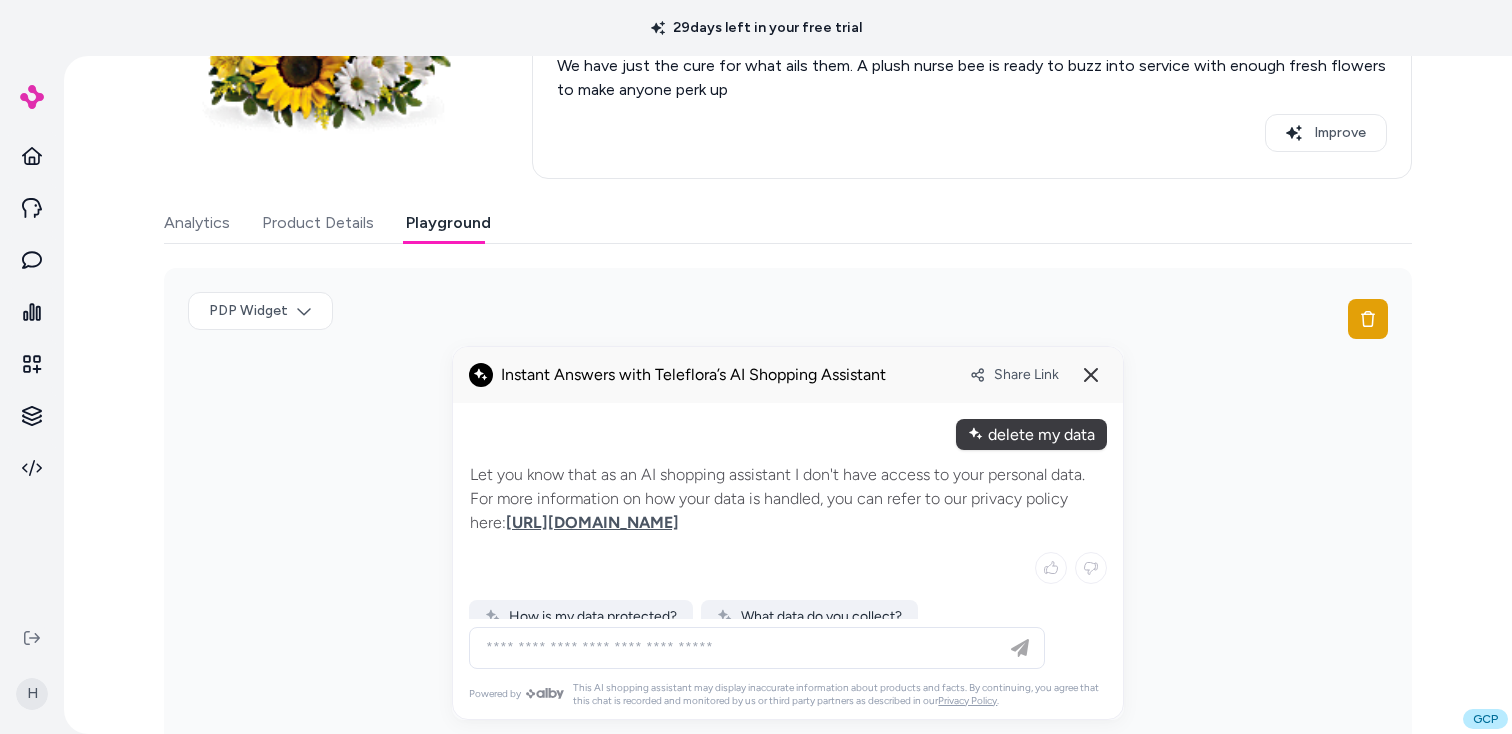 drag, startPoint x: 991, startPoint y: 437, endPoint x: 1162, endPoint y: 437, distance: 171 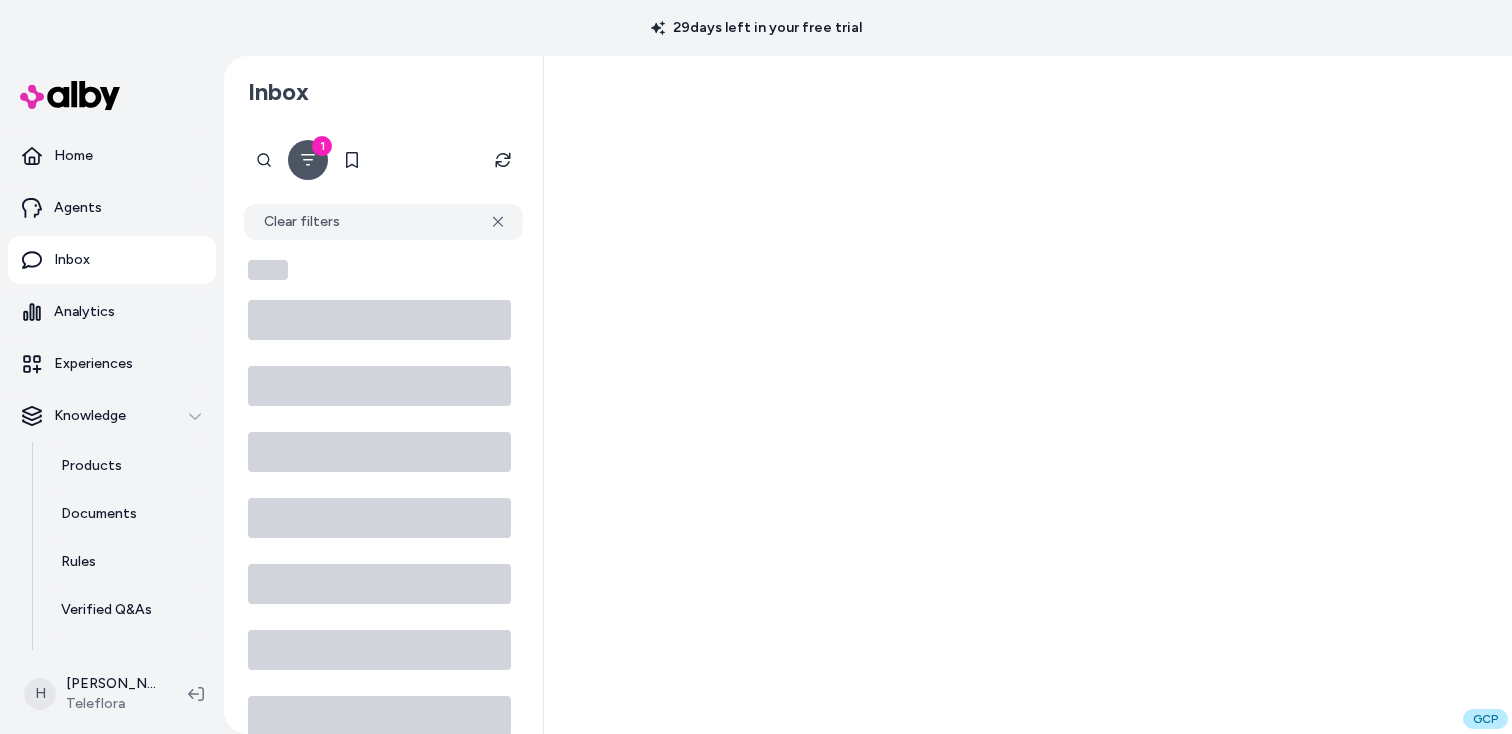 scroll, scrollTop: 0, scrollLeft: 0, axis: both 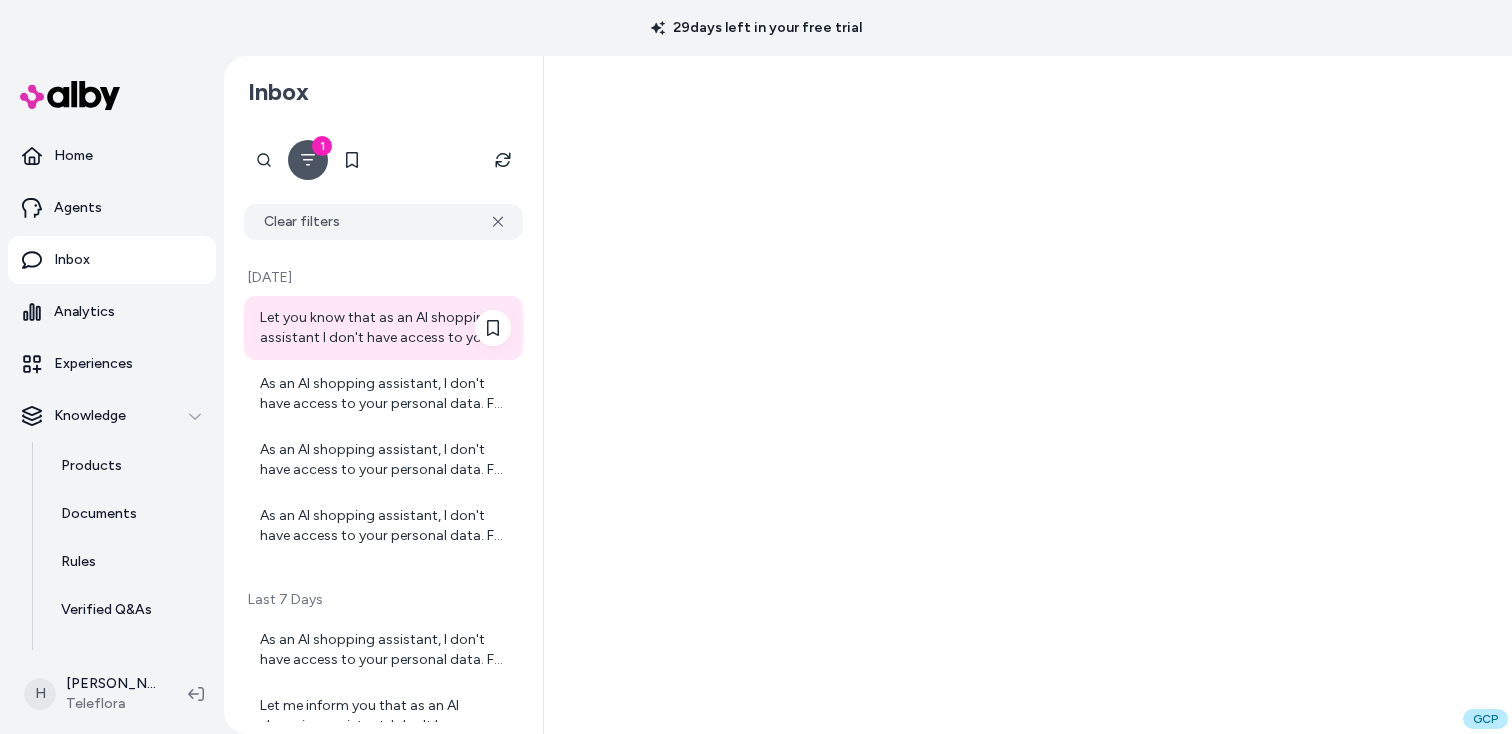 click on "Let you know that as an AI shopping assistant I don't have access to your personal data. For more information on how your data is handled, you can refer to our privacy policy here: [URL][DOMAIN_NAME]" at bounding box center (385, 328) 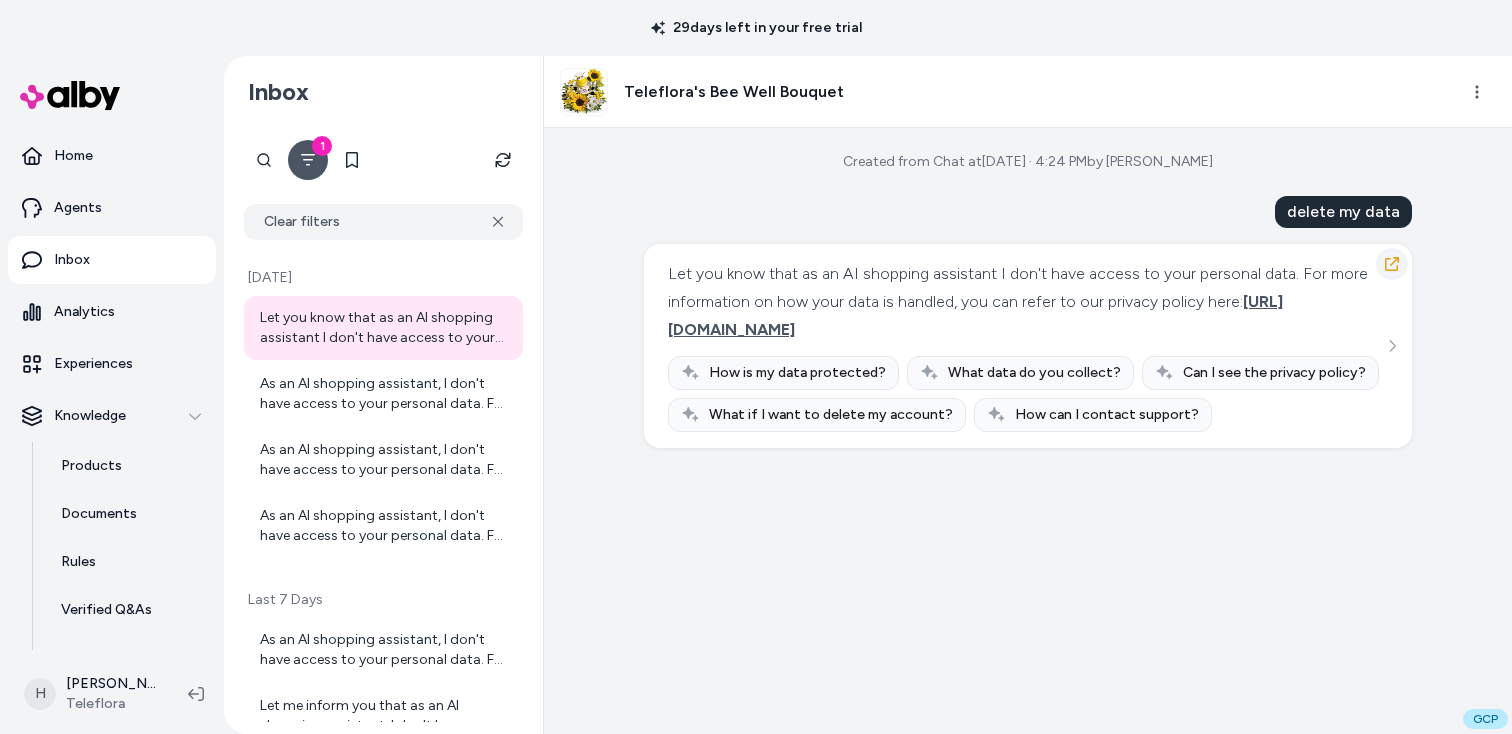 click 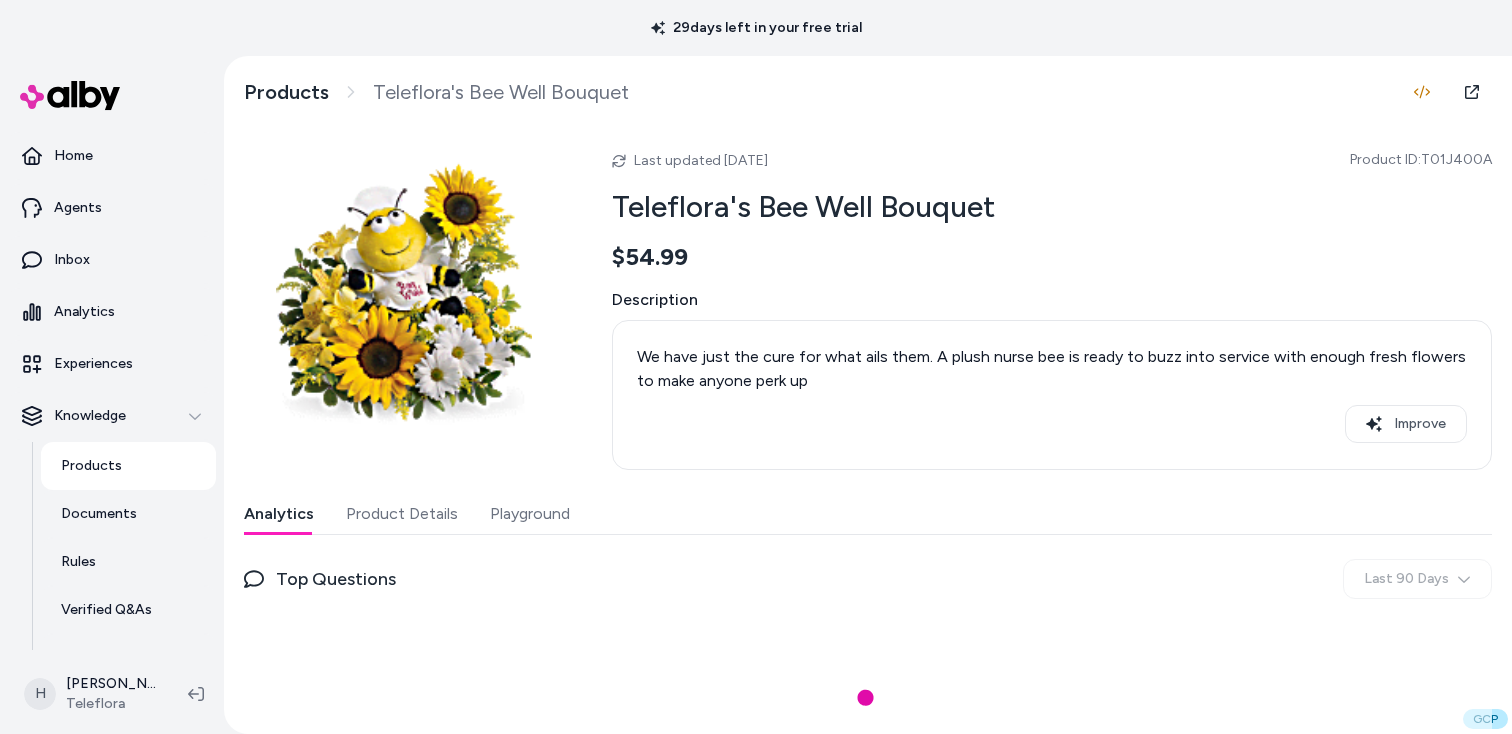 scroll, scrollTop: 0, scrollLeft: 0, axis: both 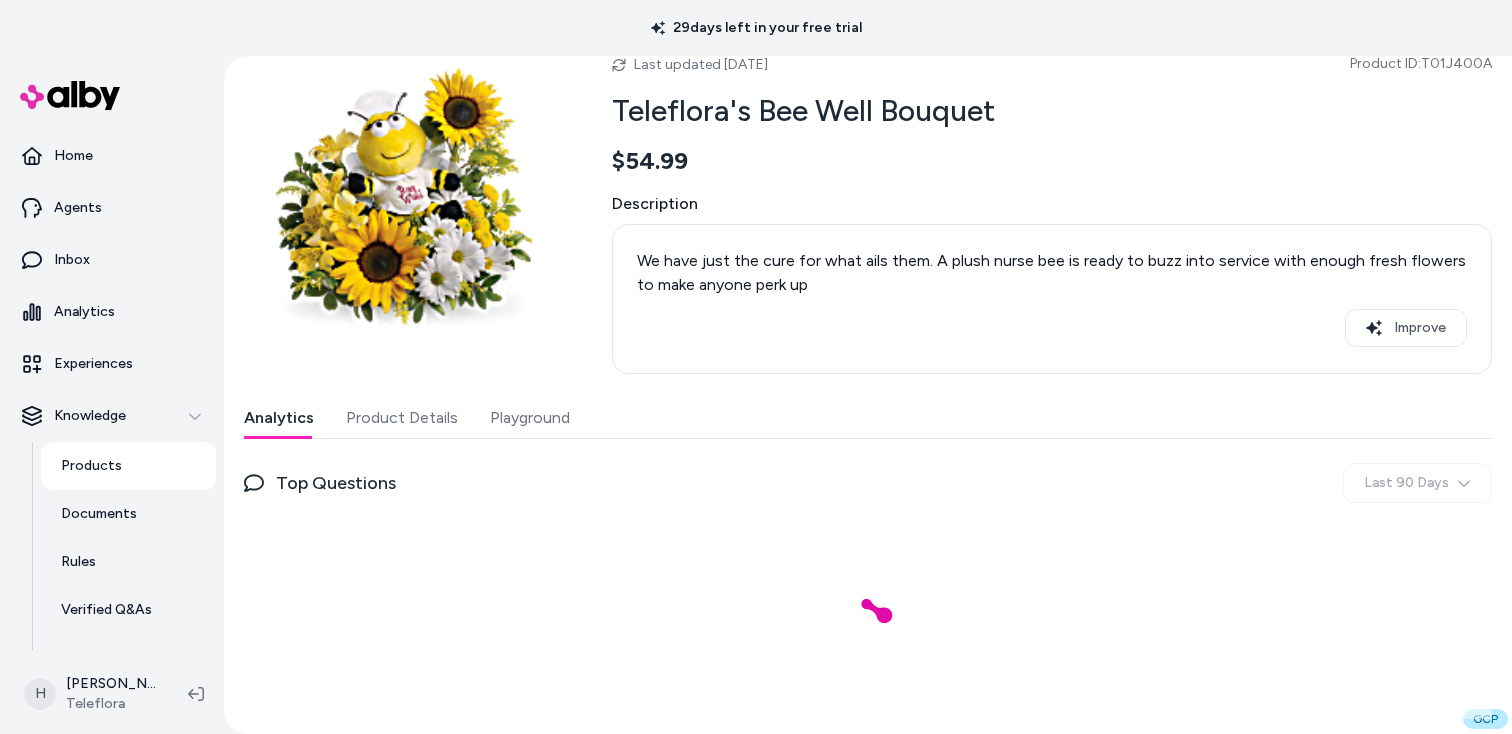 click on "Playground" at bounding box center [530, 418] 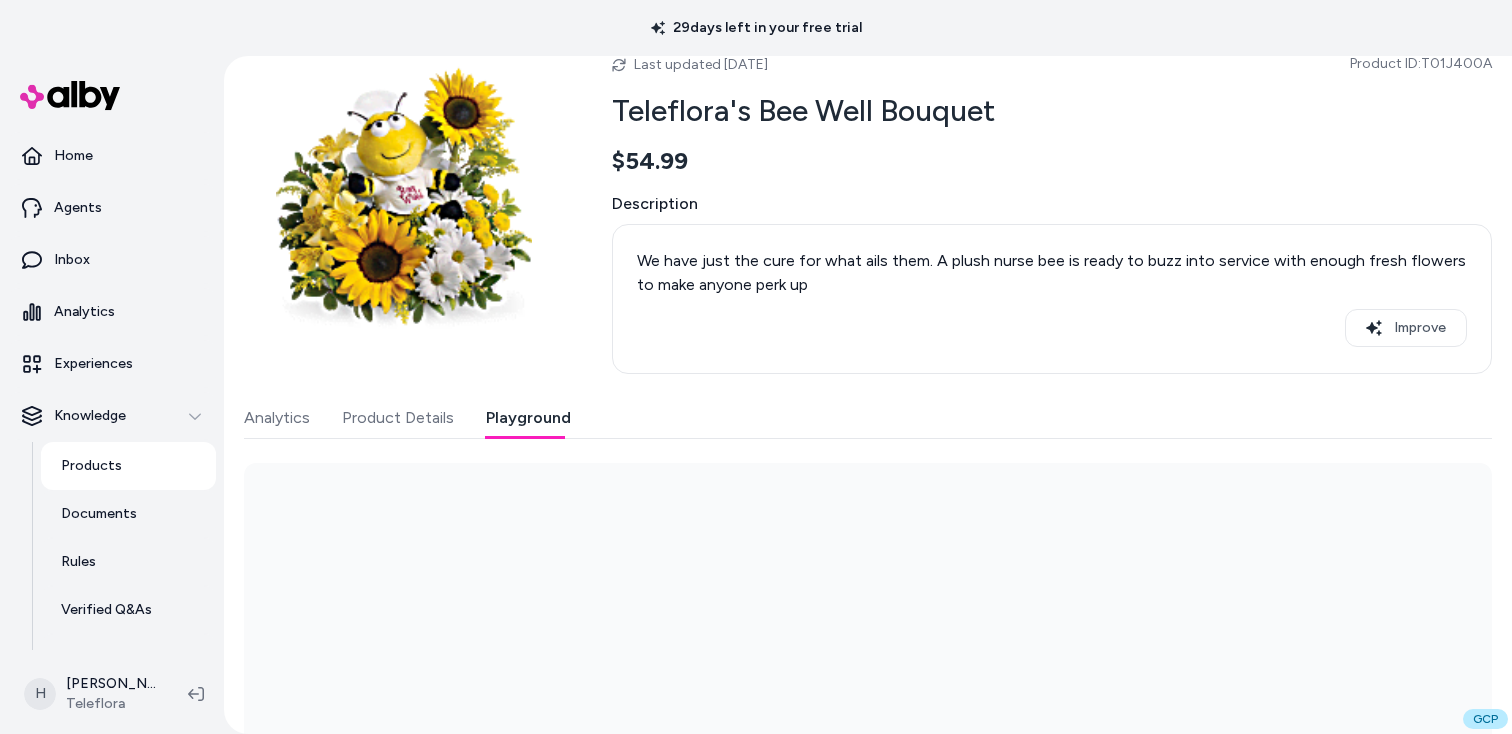 scroll, scrollTop: 240, scrollLeft: 0, axis: vertical 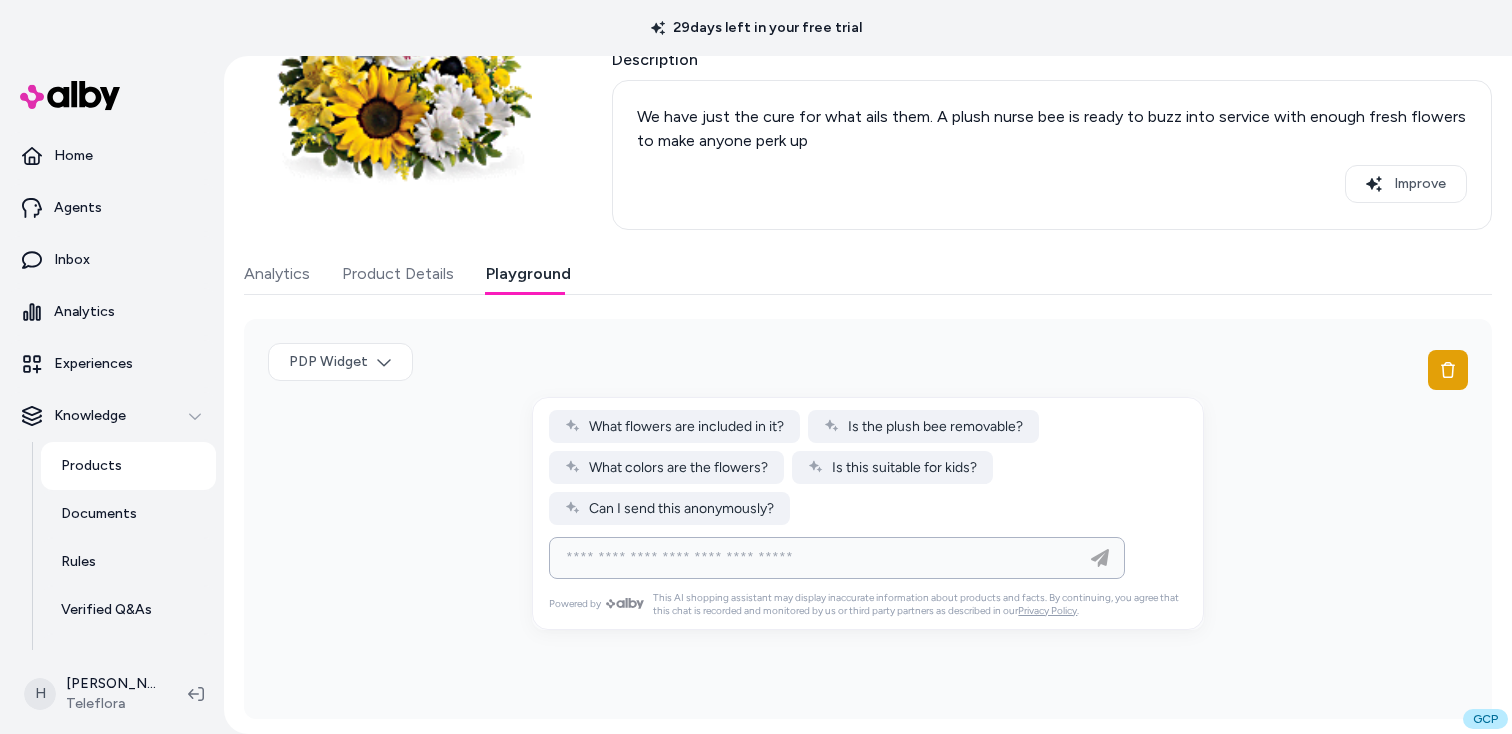click at bounding box center [817, 558] 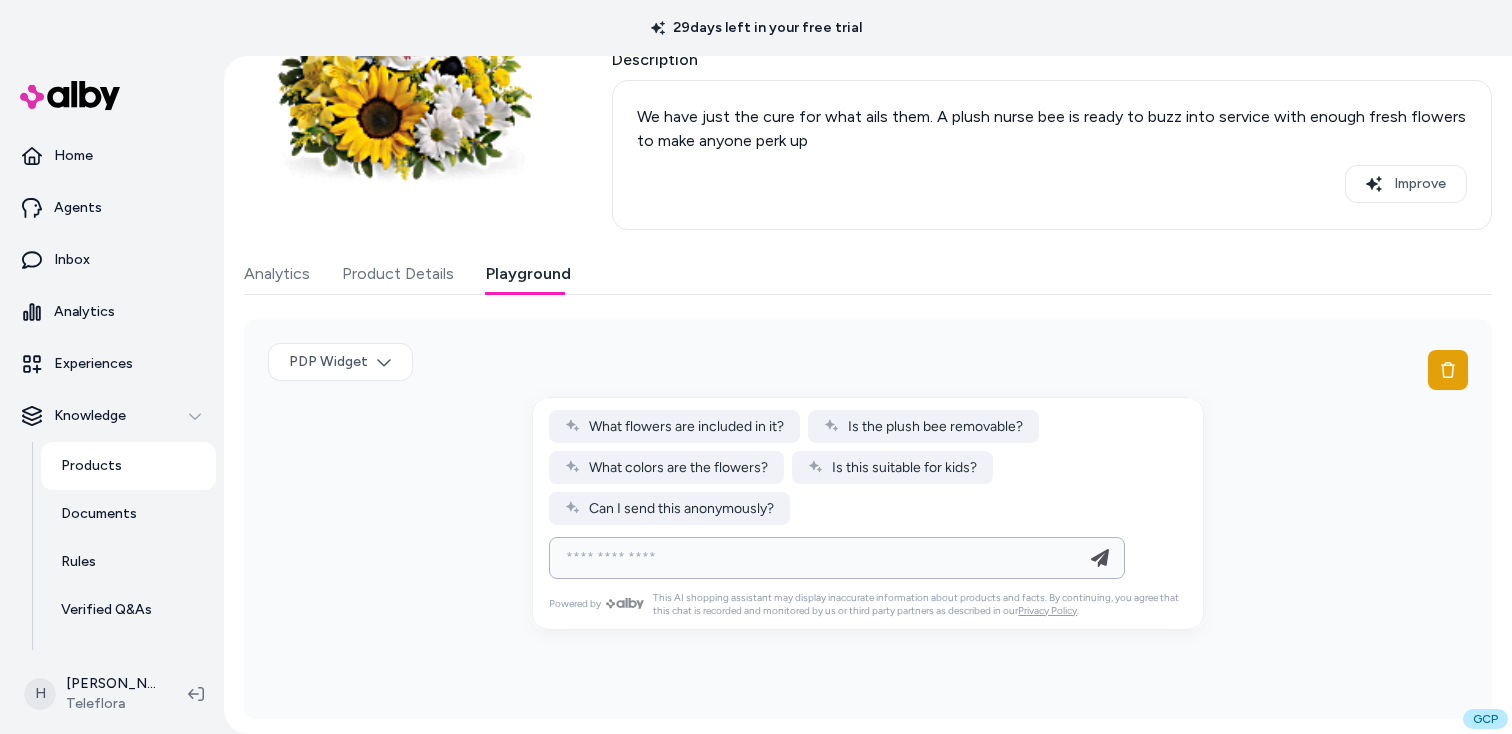 type on "**********" 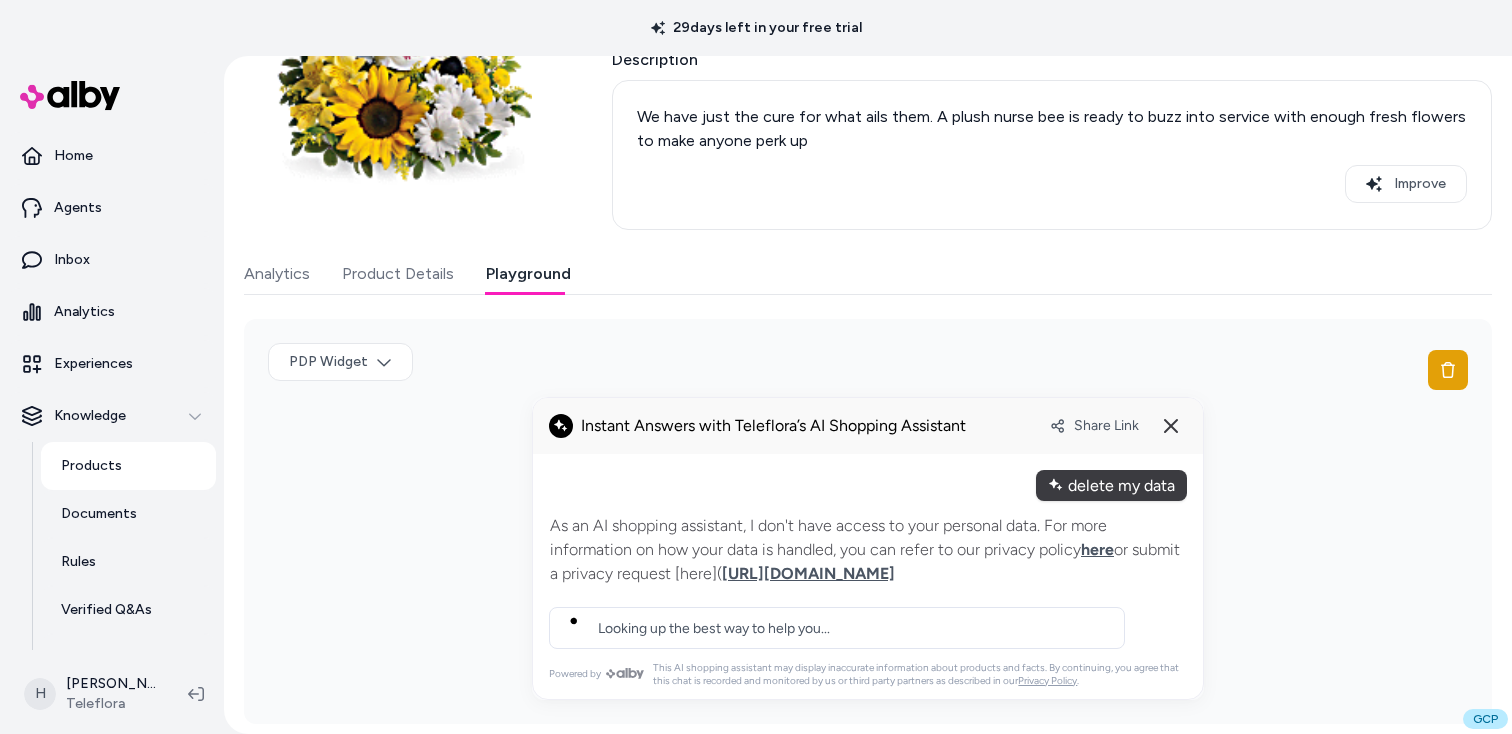 type 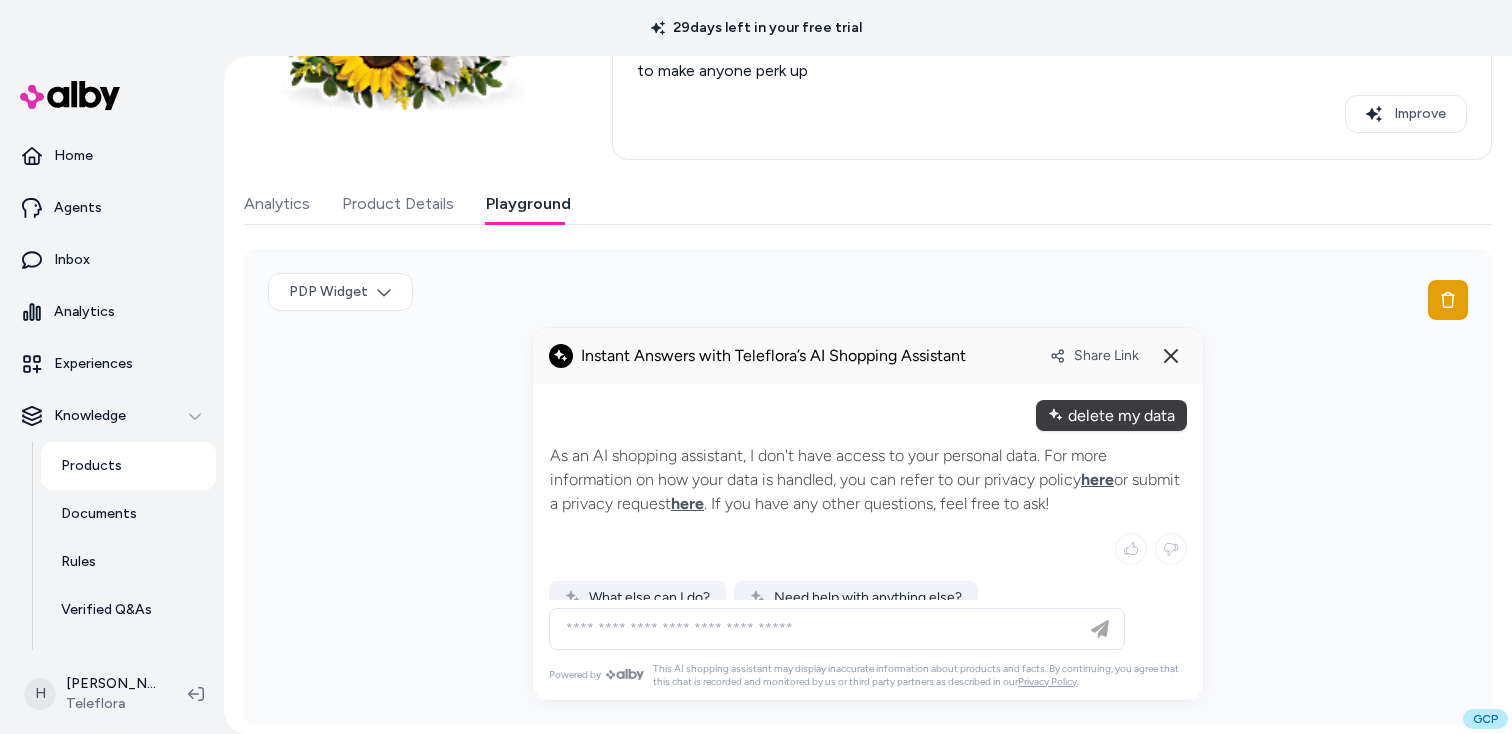 scroll, scrollTop: 314, scrollLeft: 0, axis: vertical 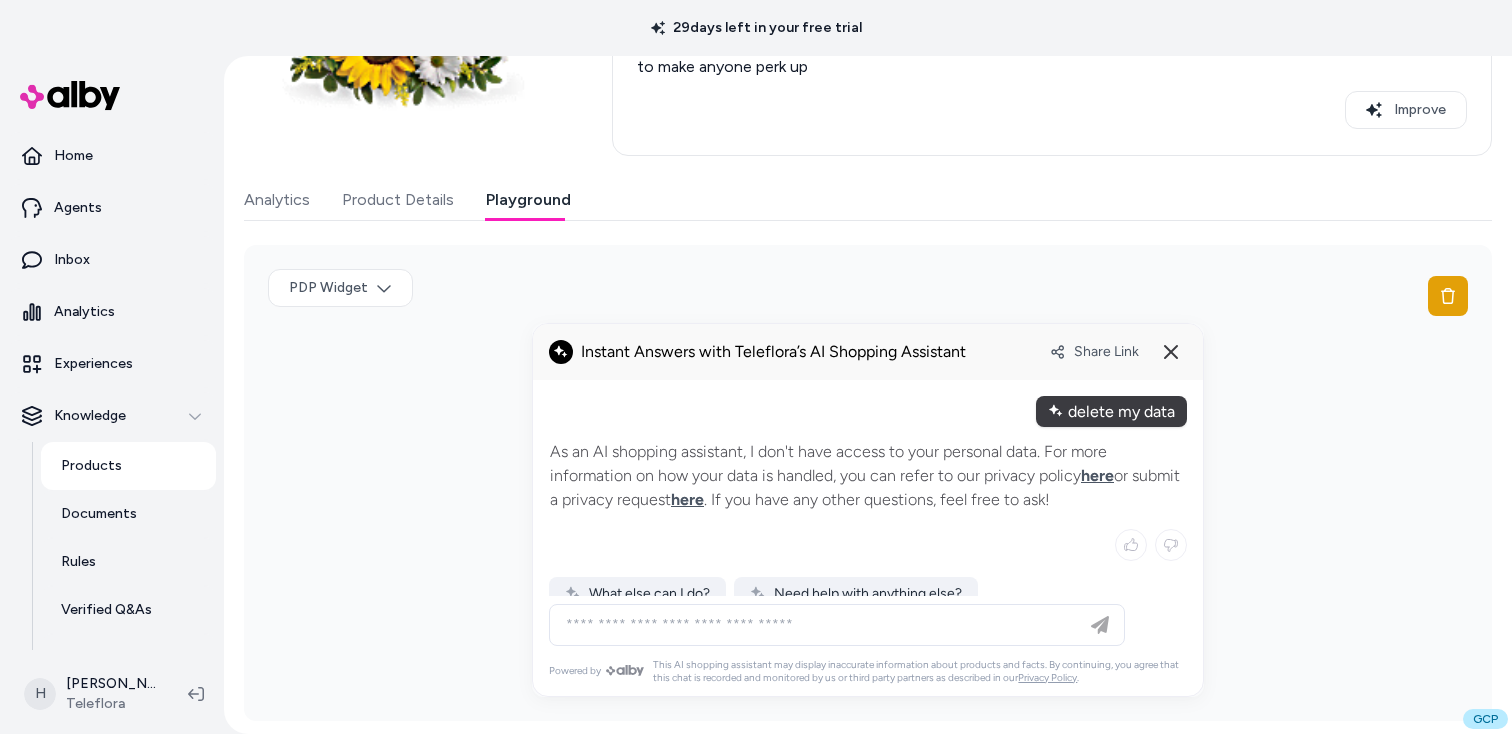 click on "Share Link" at bounding box center (1118, 352) 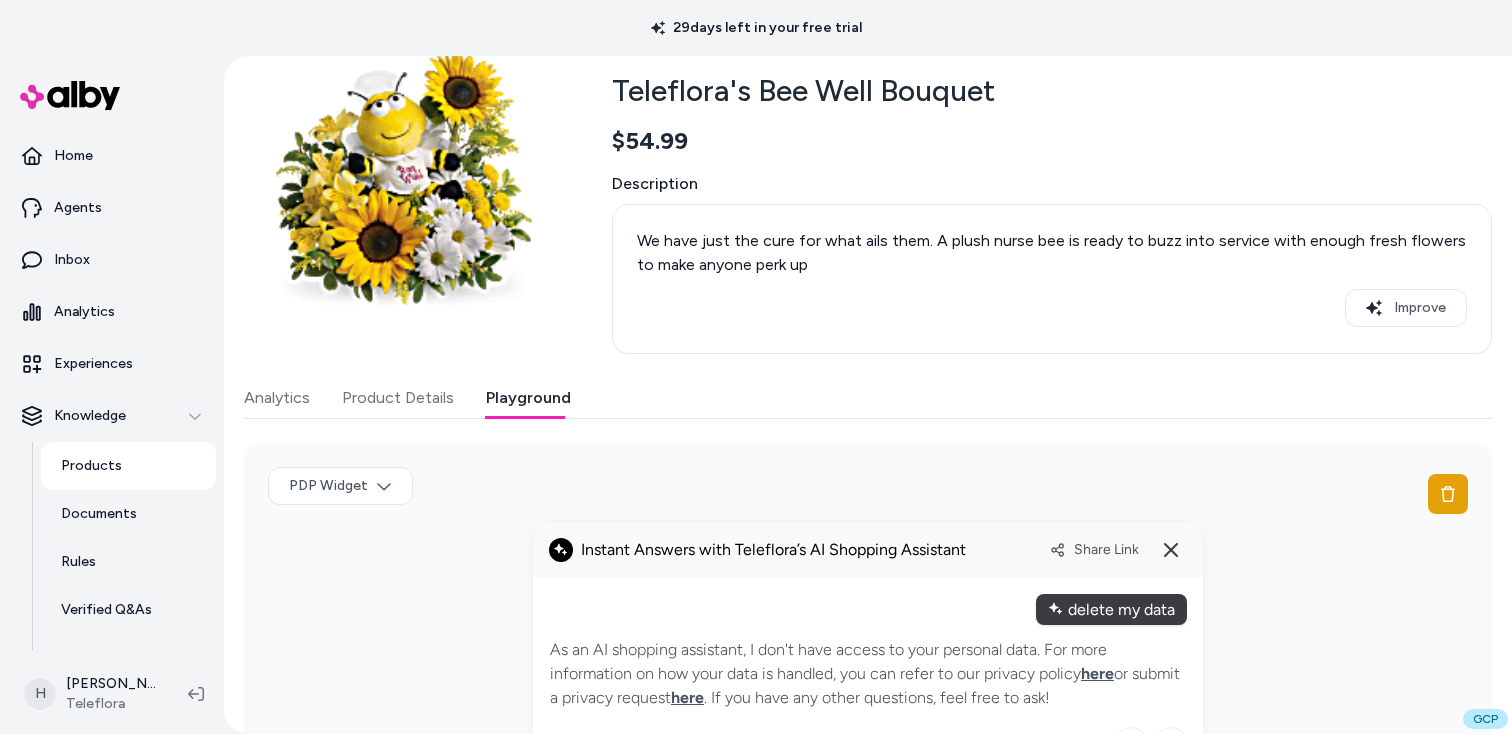 scroll, scrollTop: 314, scrollLeft: 0, axis: vertical 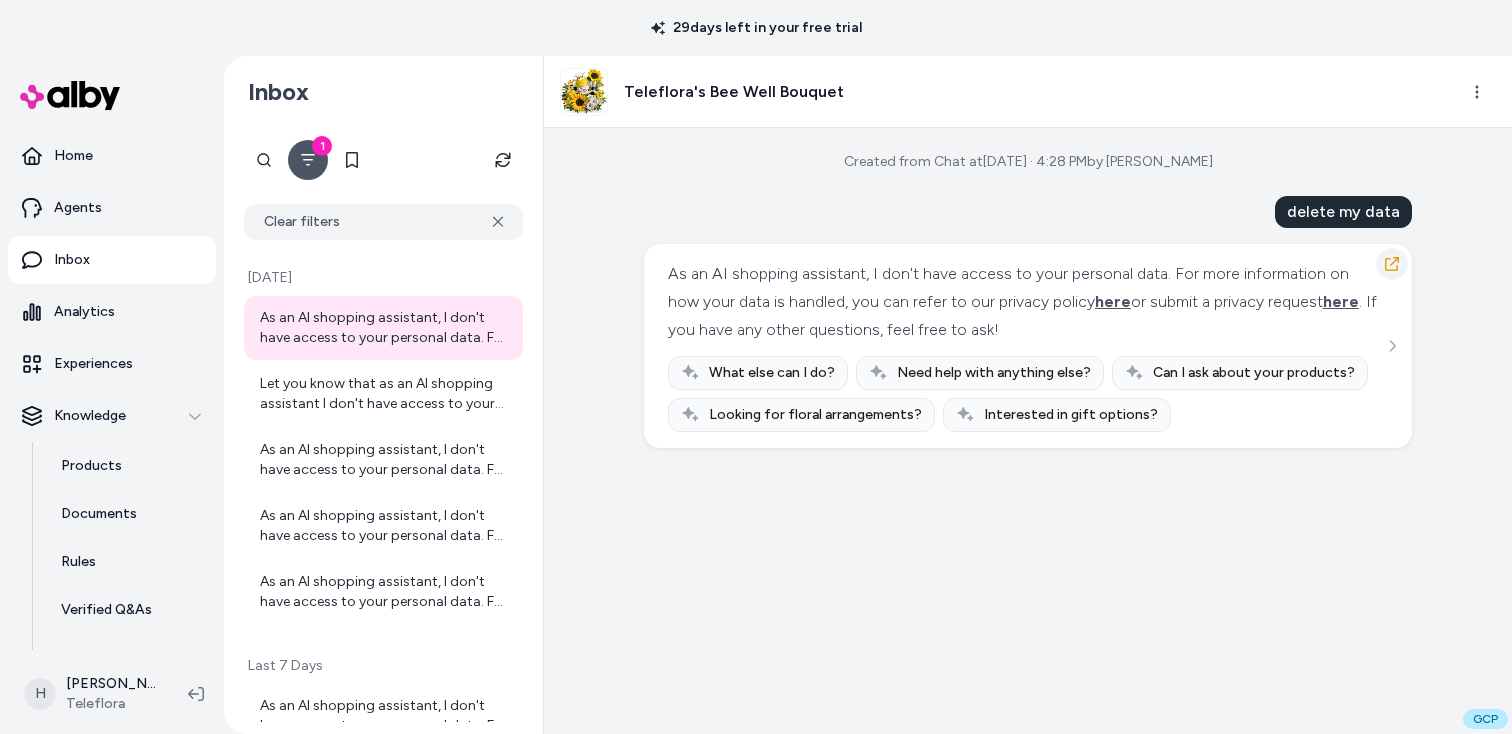 click 